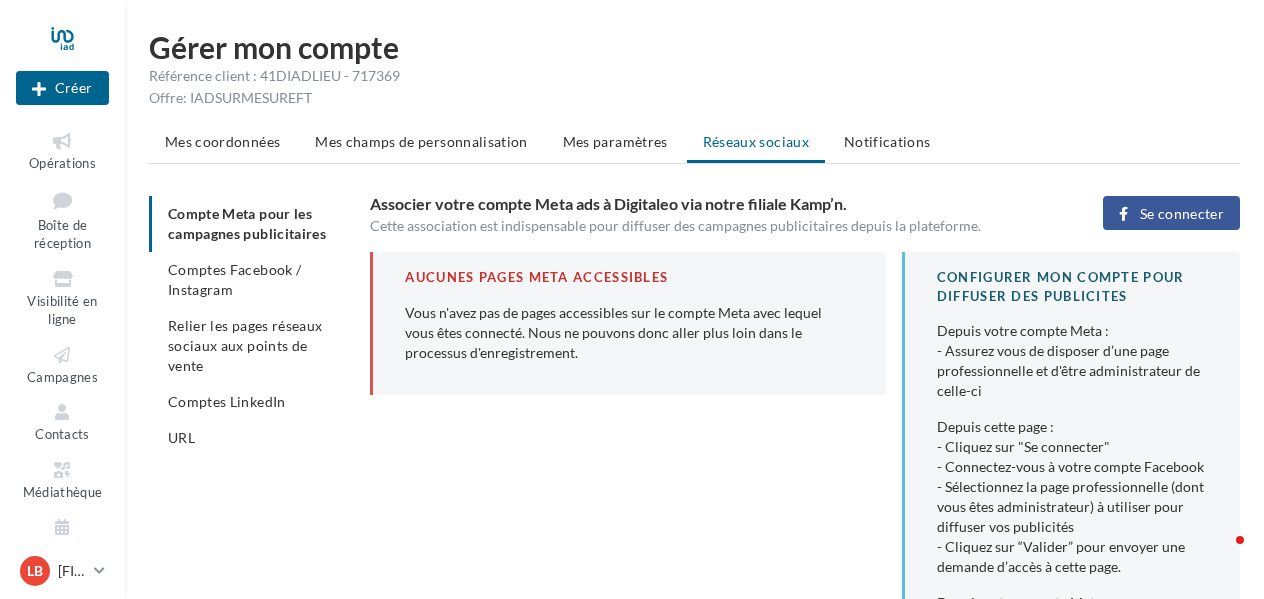 scroll, scrollTop: 0, scrollLeft: 0, axis: both 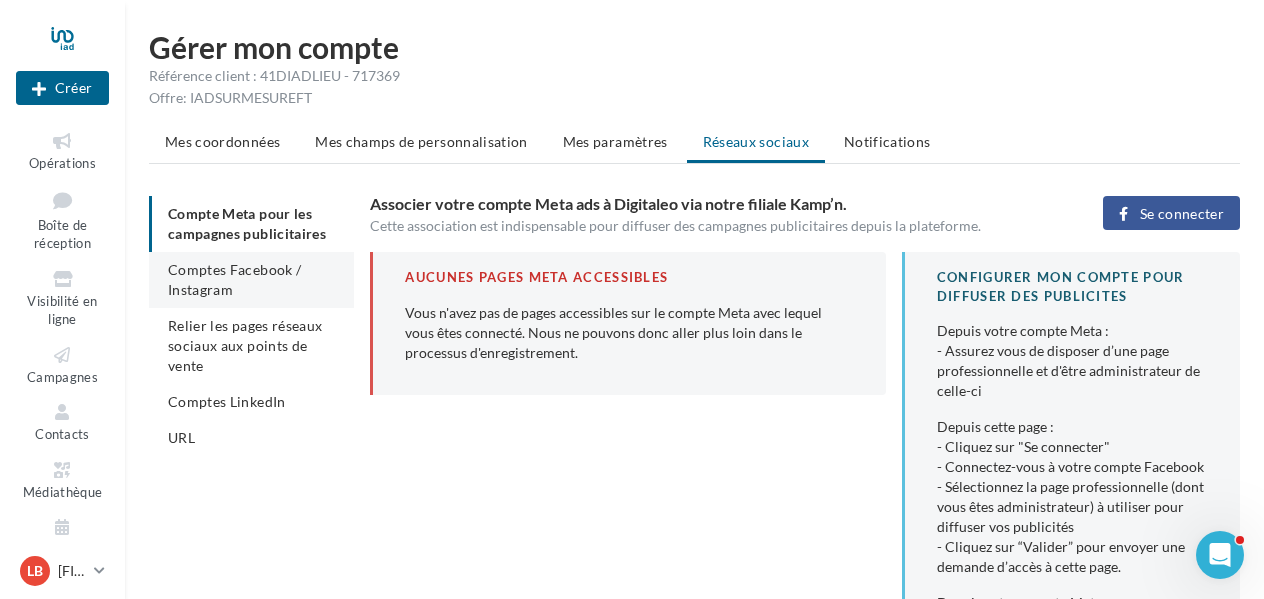 click on "Comptes Facebook / Instagram" at bounding box center [234, 279] 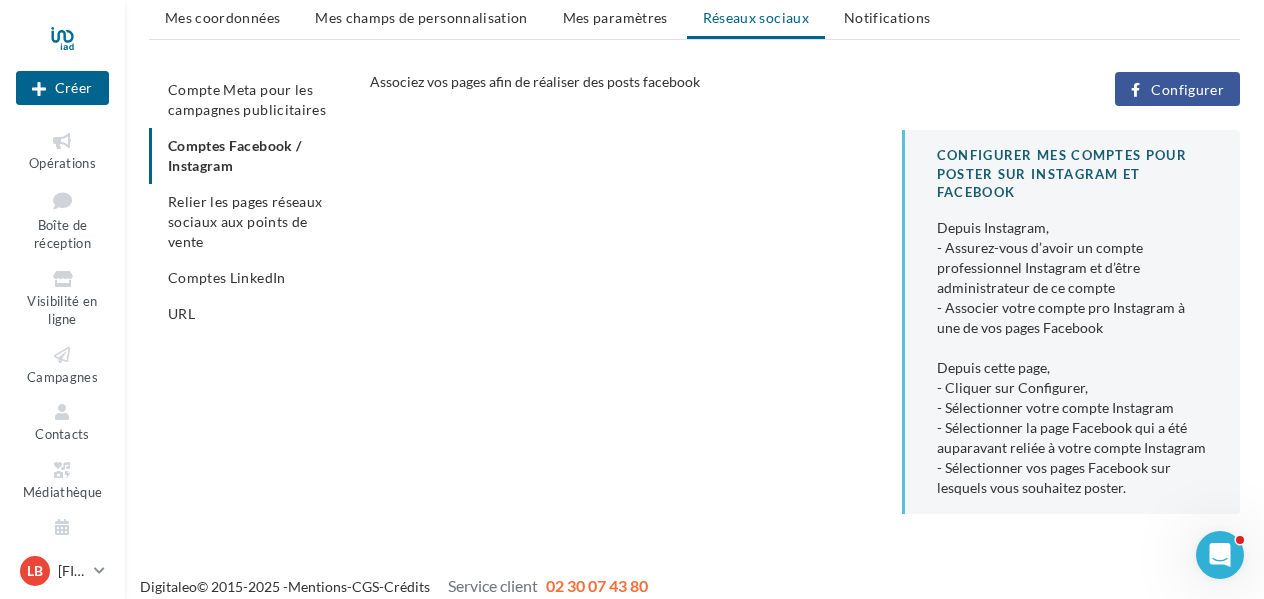 scroll, scrollTop: 125, scrollLeft: 0, axis: vertical 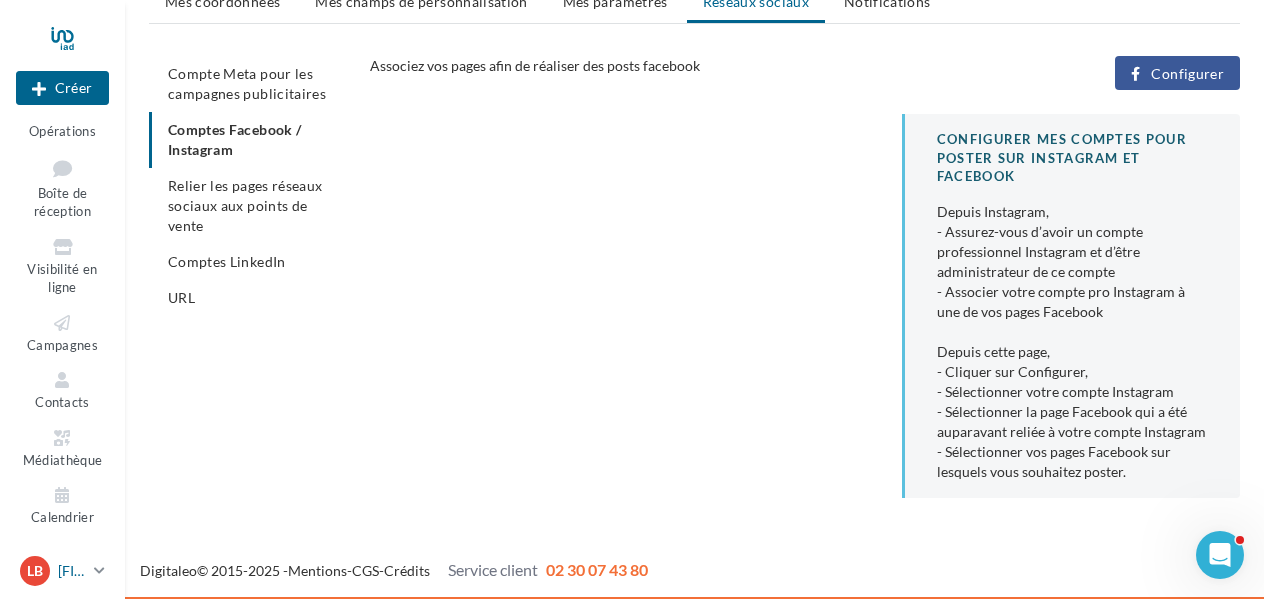 click on "[FIRST] [LAST]" at bounding box center [72, 571] 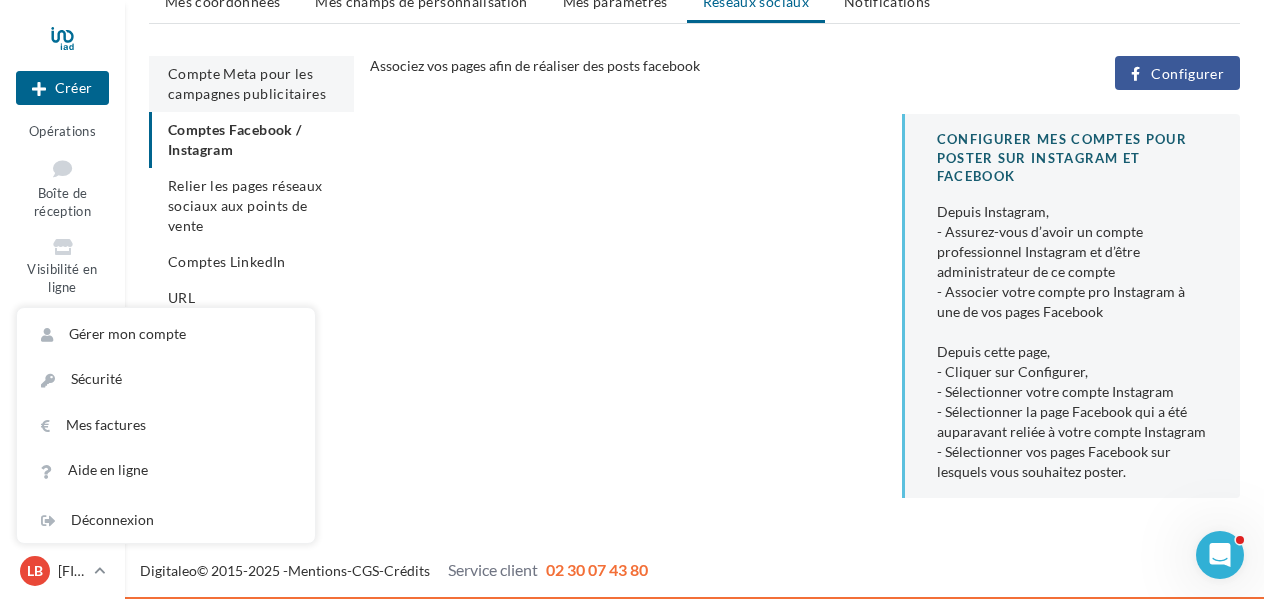 click on "Compte Meta pour les campagnes publicitaires" at bounding box center (247, 83) 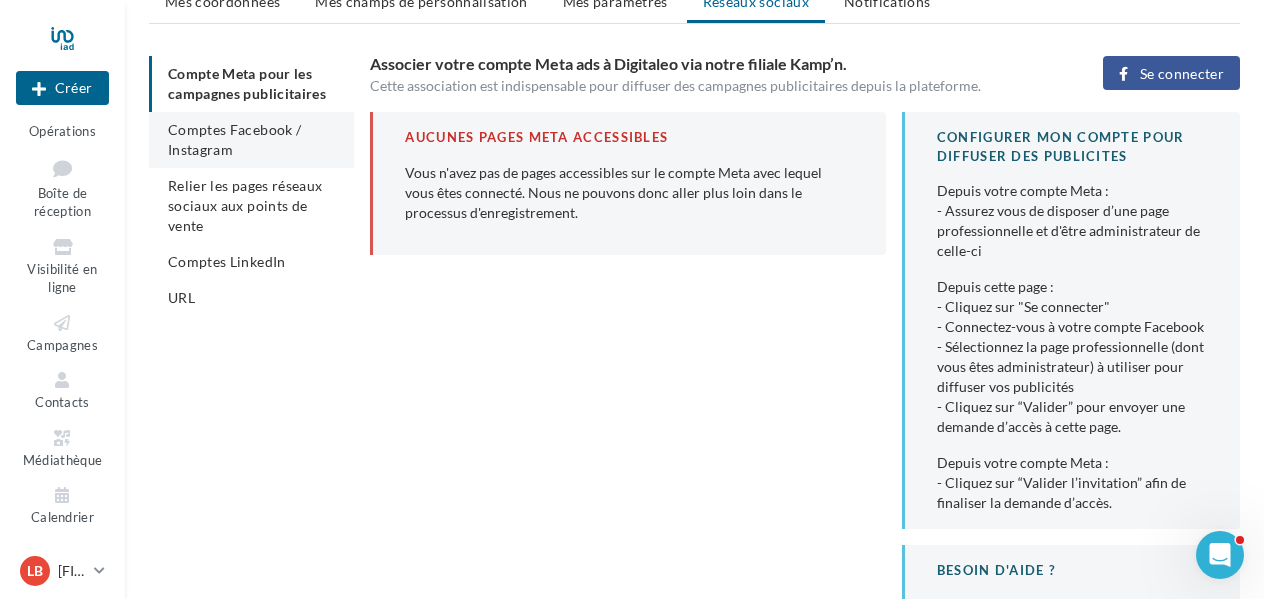 click on "Comptes Facebook / Instagram" at bounding box center (234, 139) 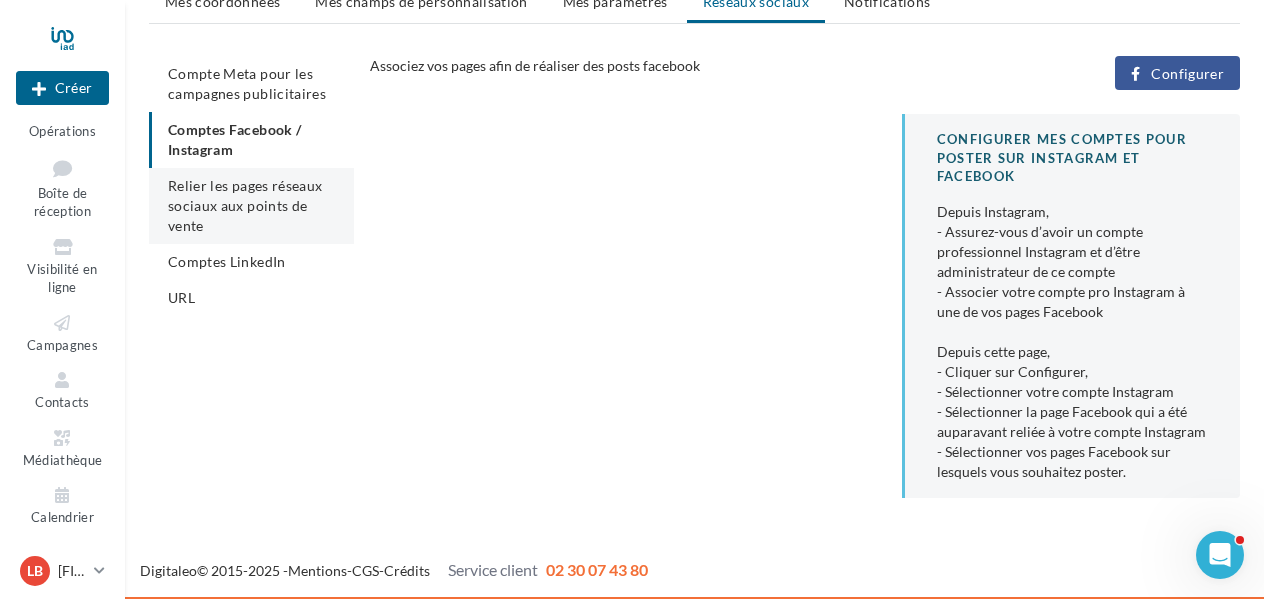click on "Relier les pages réseaux sociaux aux points de vente" at bounding box center (245, 205) 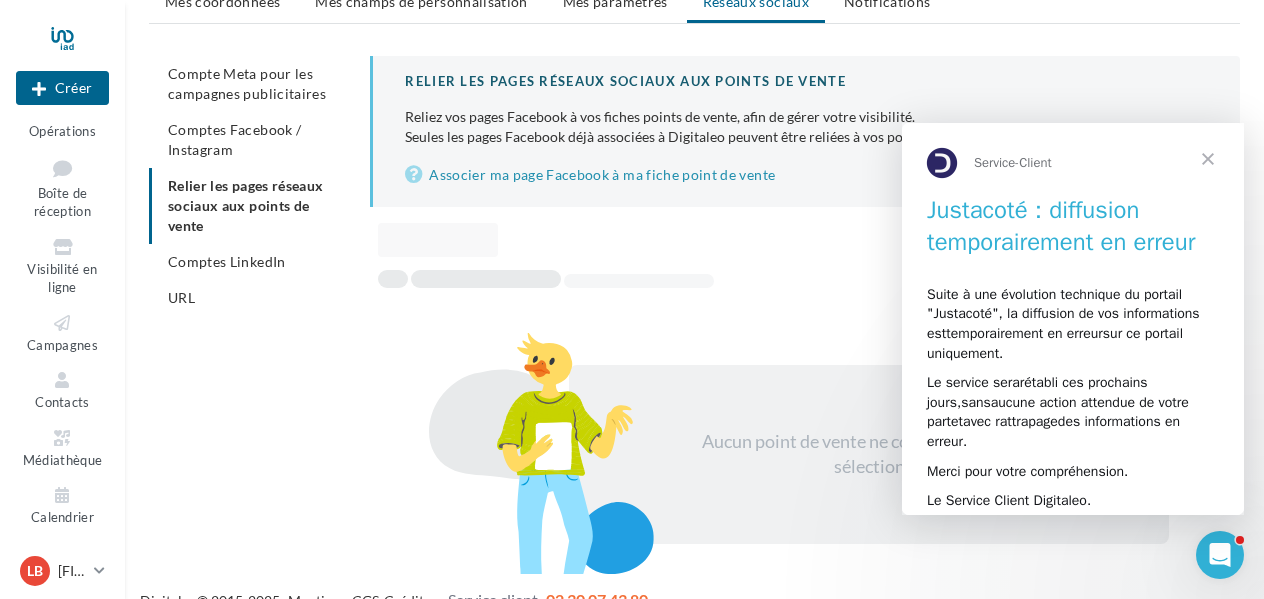scroll, scrollTop: 0, scrollLeft: 0, axis: both 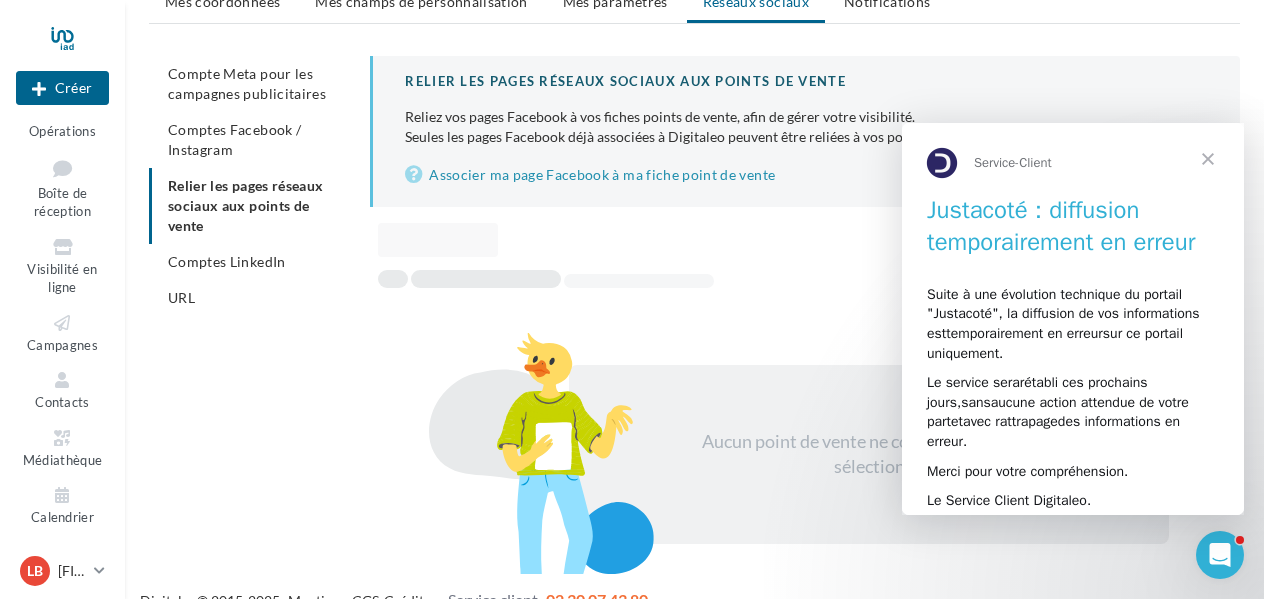 click at bounding box center (1208, 159) 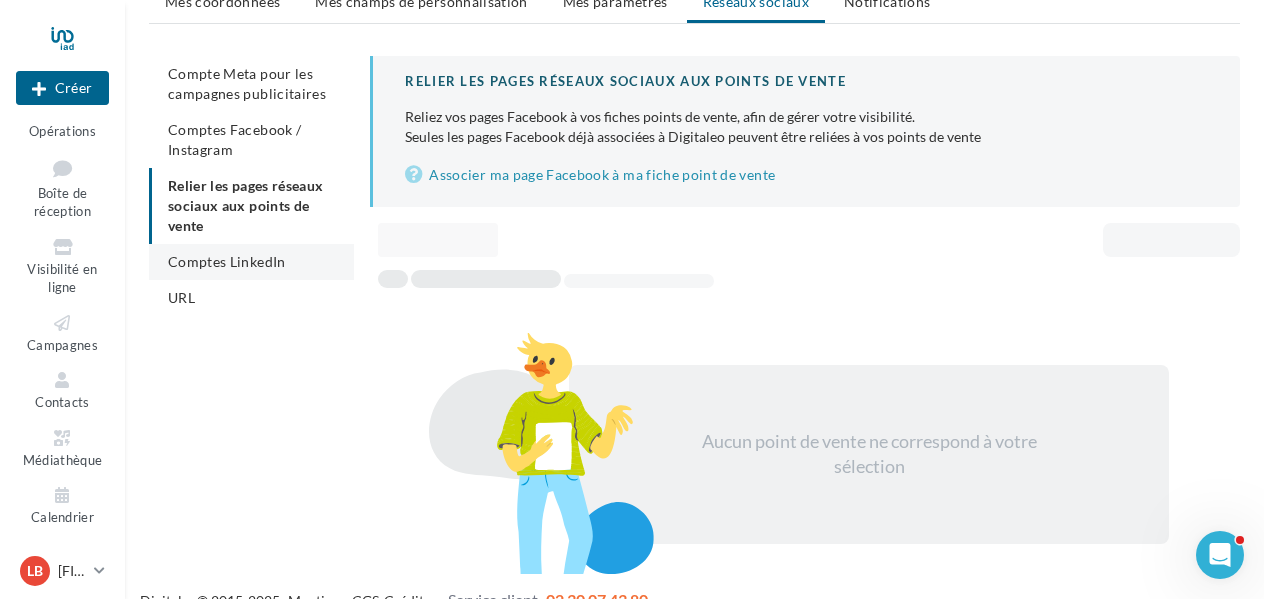 click on "Comptes LinkedIn" at bounding box center (227, 261) 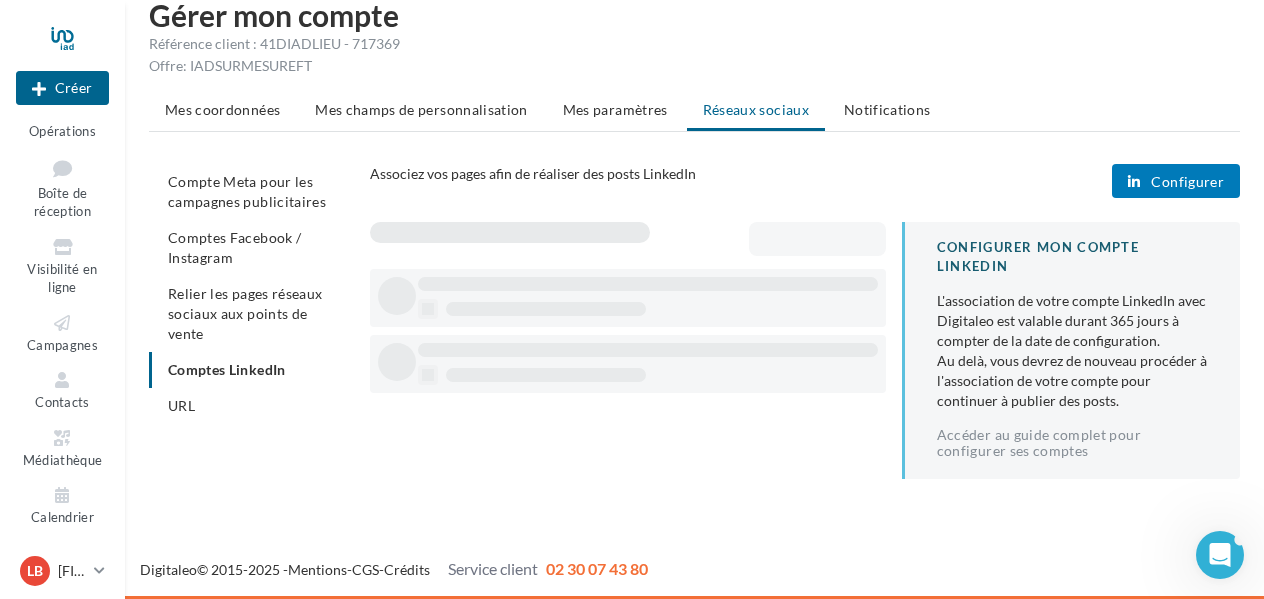 scroll, scrollTop: 32, scrollLeft: 0, axis: vertical 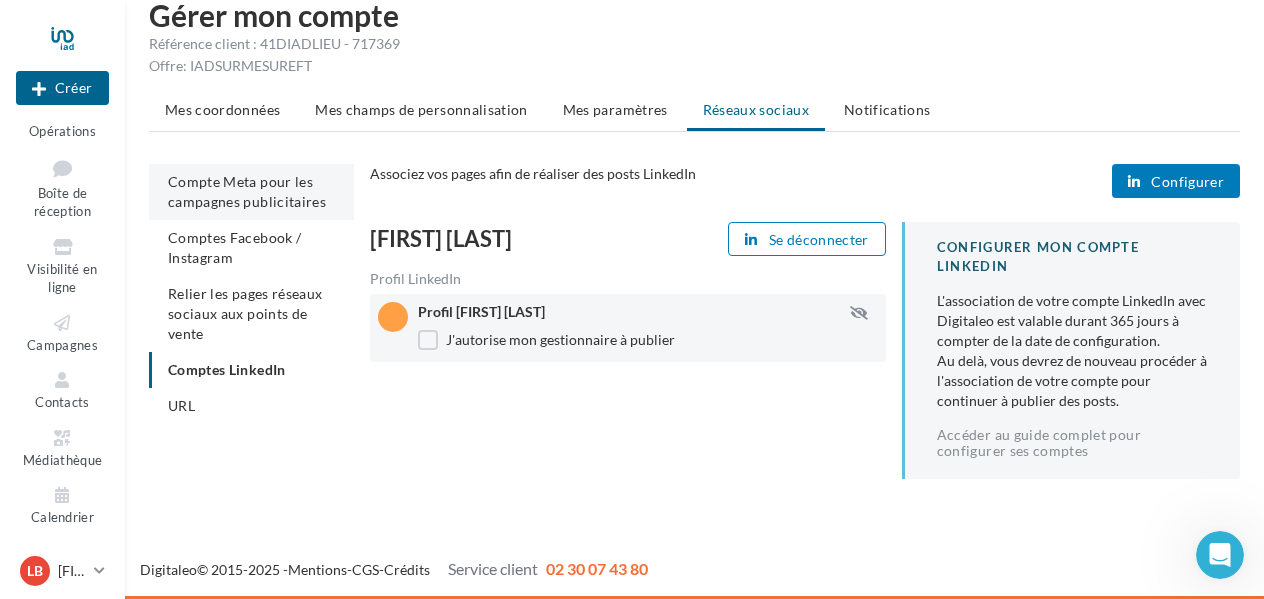 click on "Compte Meta pour les campagnes publicitaires" at bounding box center (247, 191) 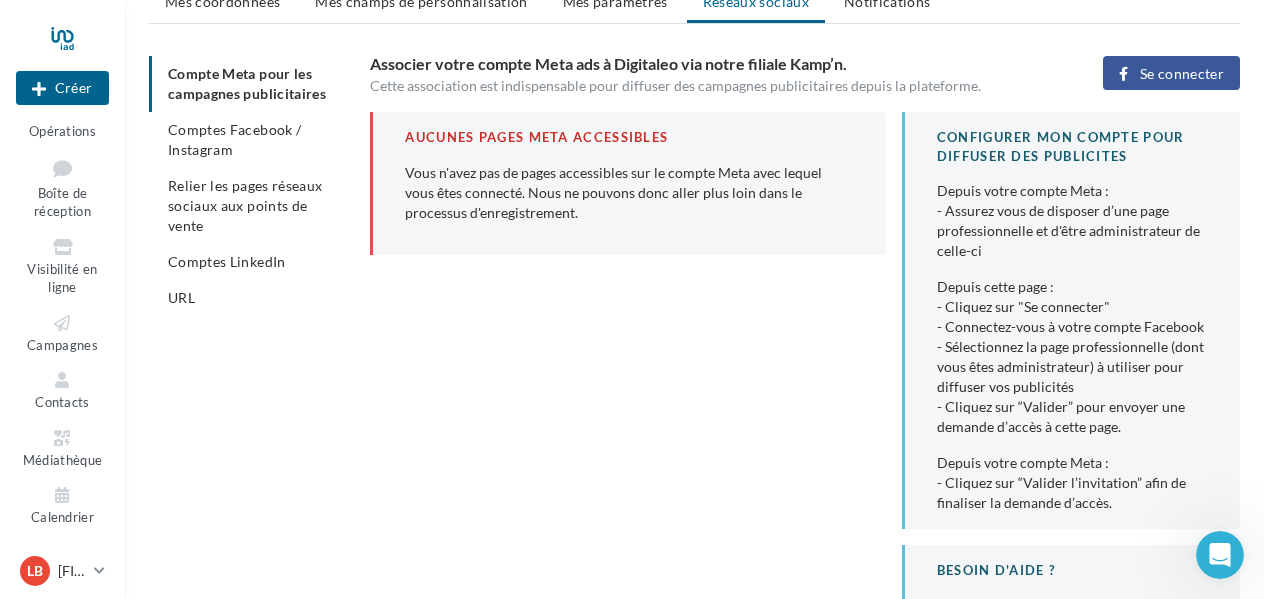 click on "Se connecter" at bounding box center [1182, 74] 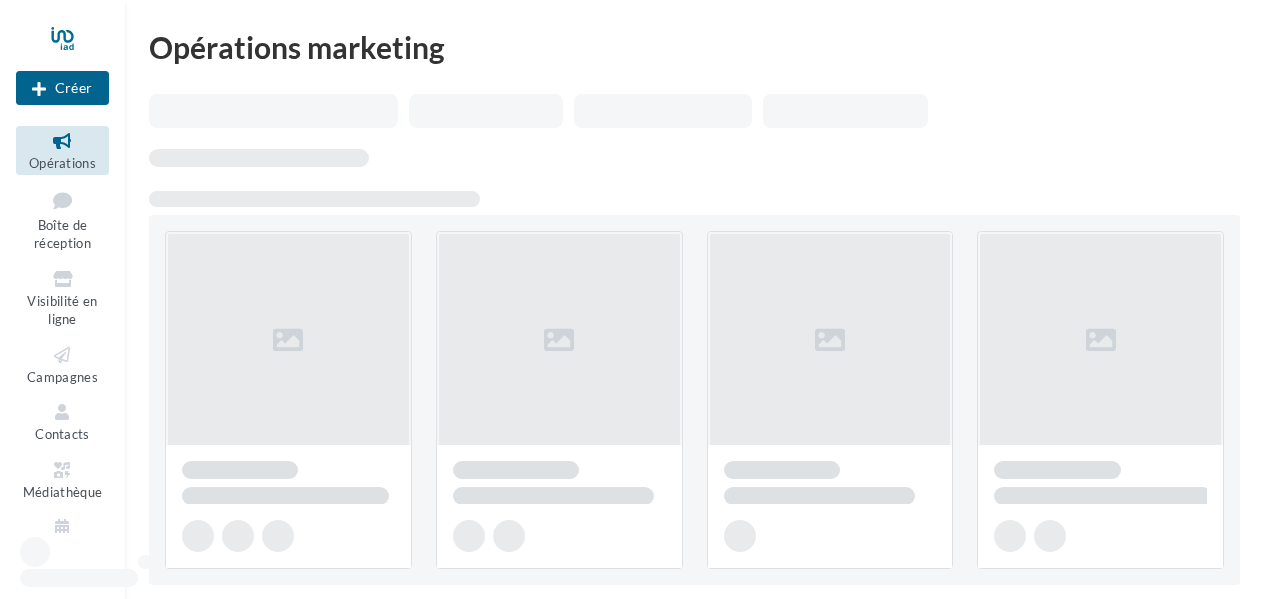 scroll, scrollTop: 0, scrollLeft: 0, axis: both 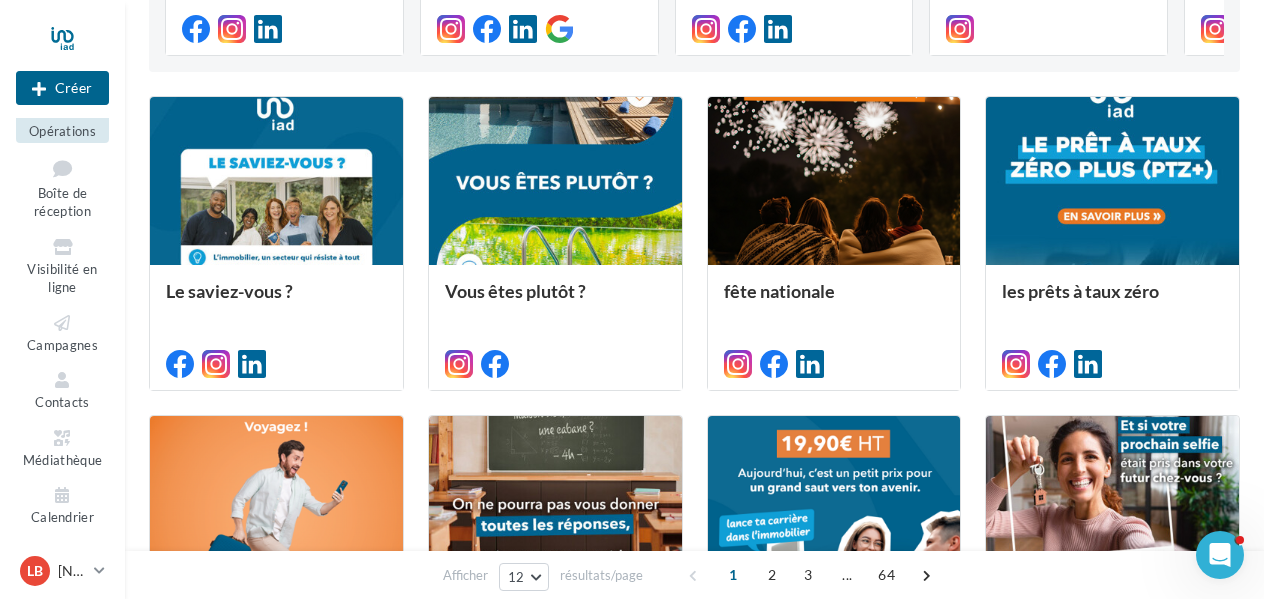 click 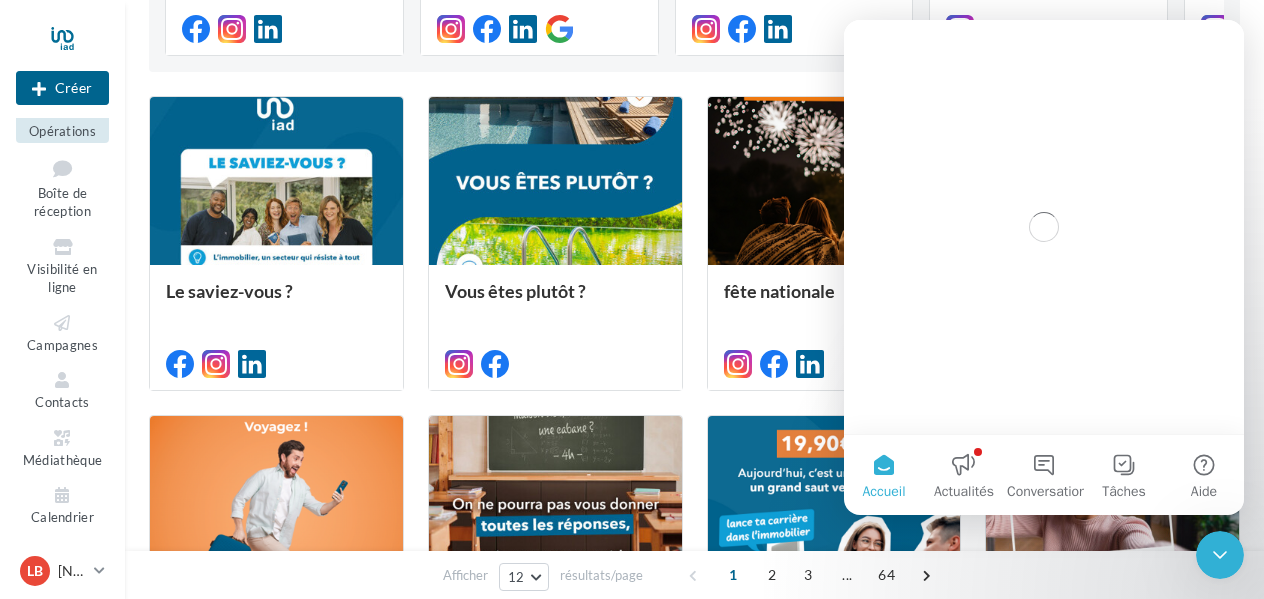 scroll, scrollTop: 0, scrollLeft: 0, axis: both 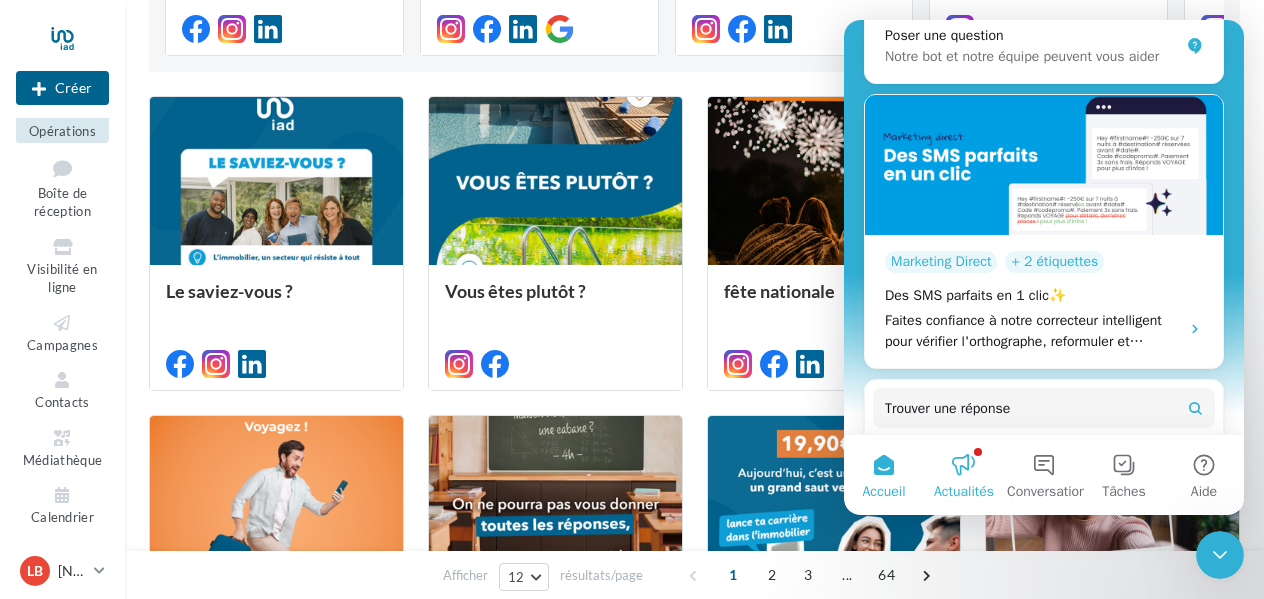 click on "Actualités" at bounding box center [964, 475] 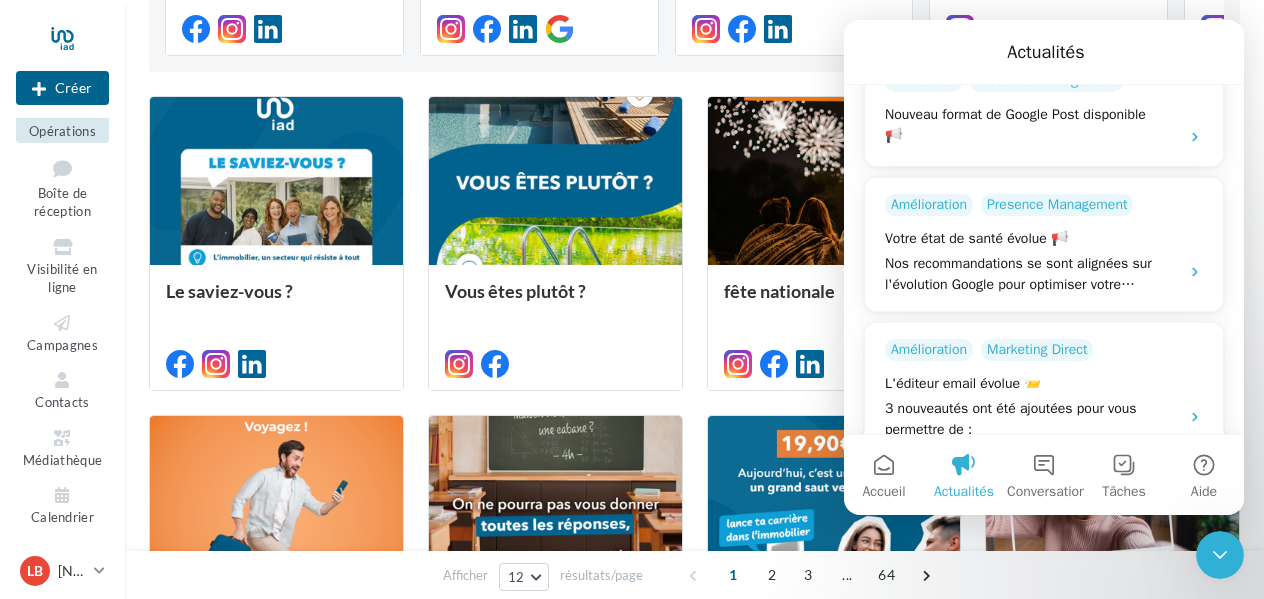 scroll, scrollTop: 1741, scrollLeft: 0, axis: vertical 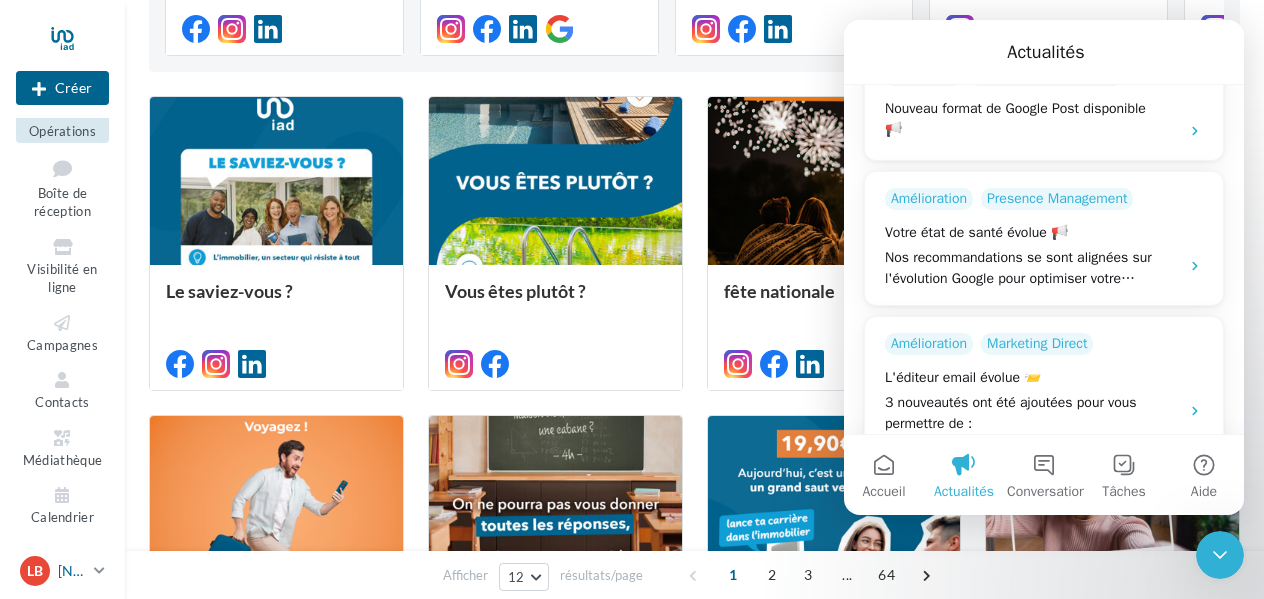 click at bounding box center (99, 570) 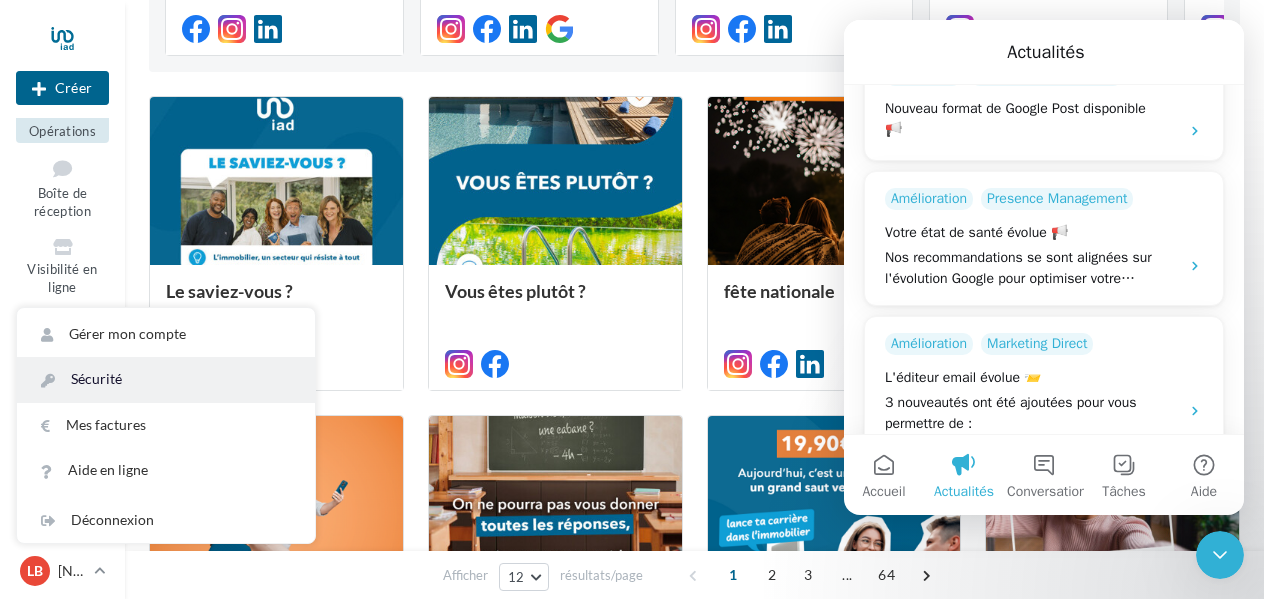 scroll, scrollTop: 617, scrollLeft: 0, axis: vertical 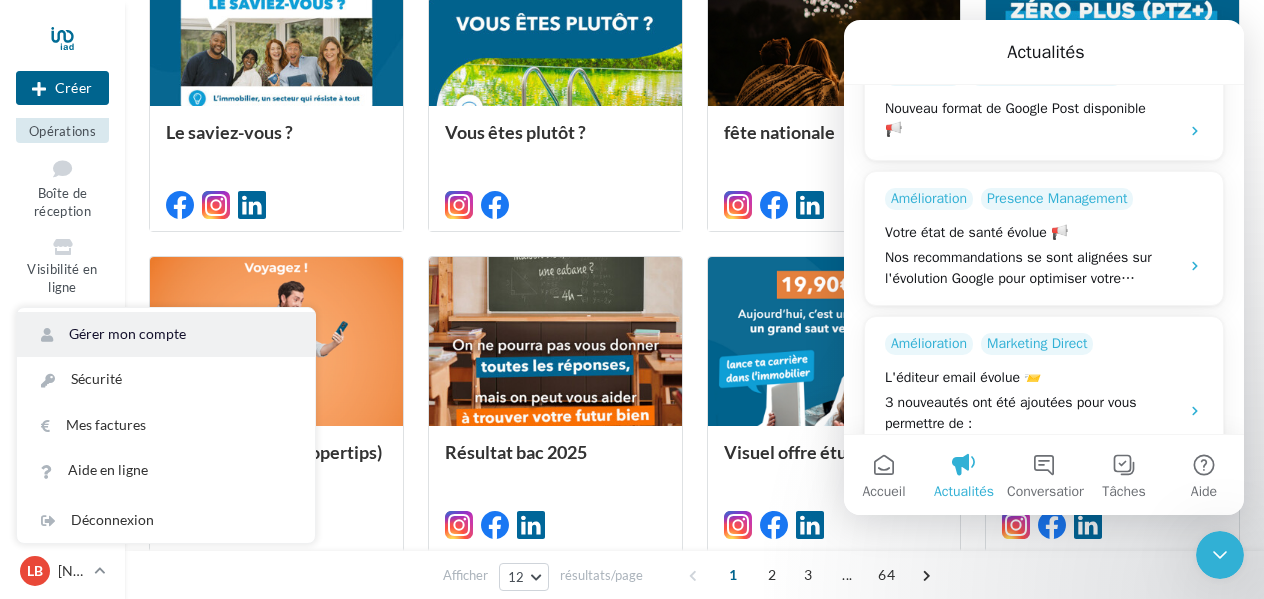 click on "Gérer mon compte" at bounding box center (166, 334) 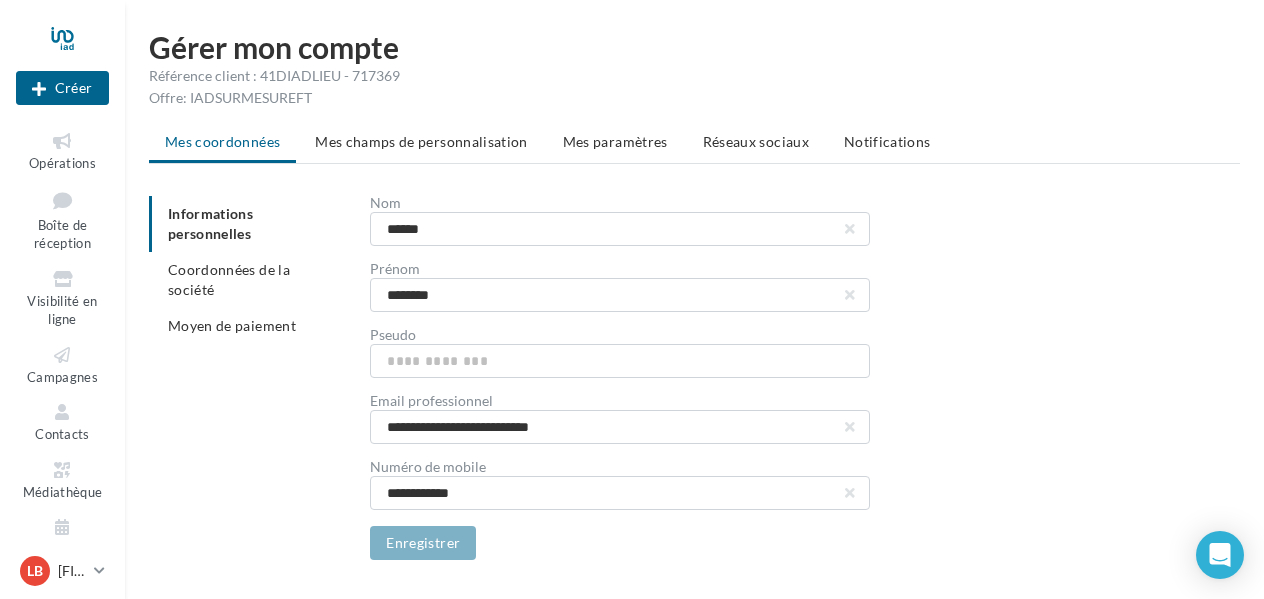 scroll, scrollTop: 47, scrollLeft: 0, axis: vertical 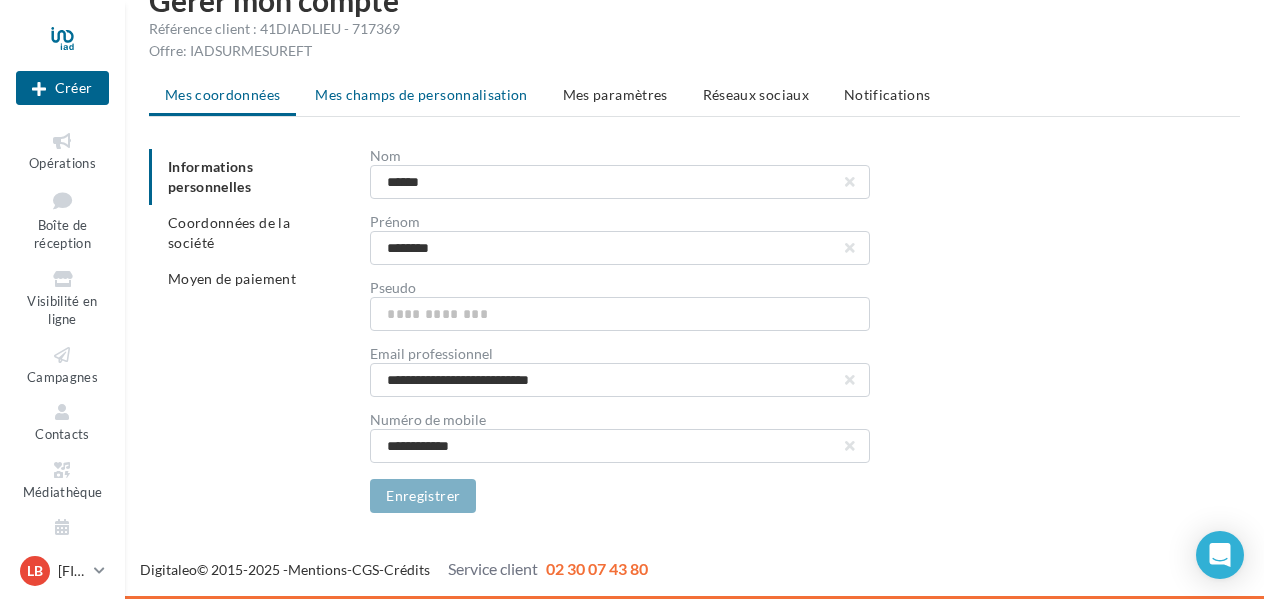 click on "Mes champs de personnalisation" at bounding box center (421, 94) 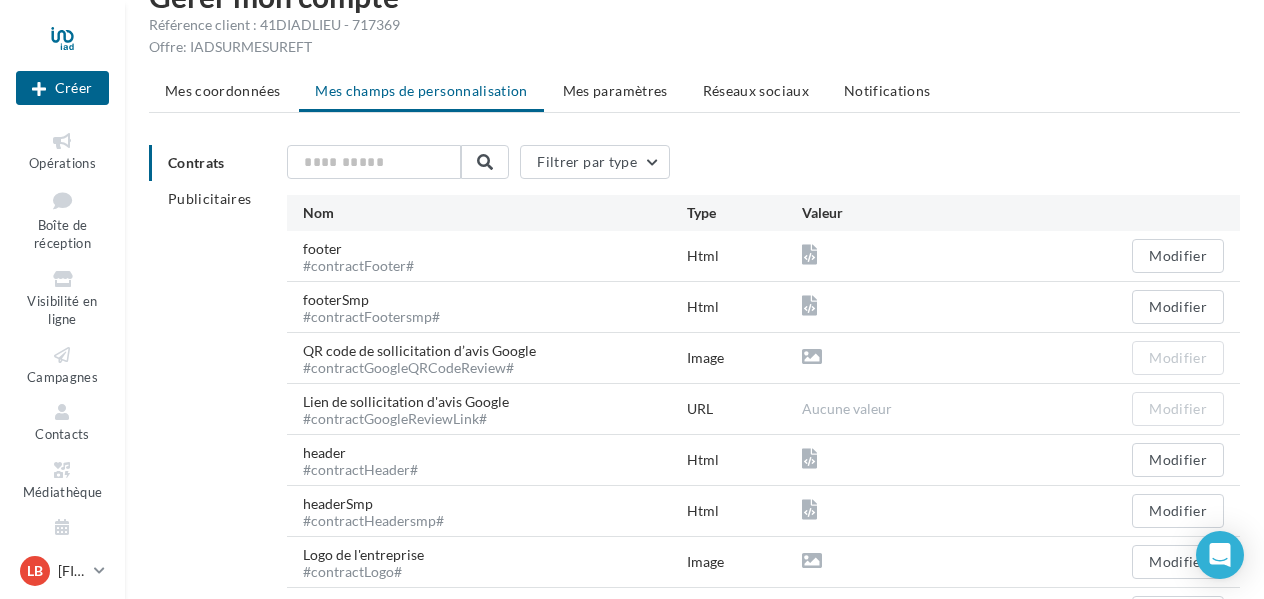 scroll, scrollTop: 0, scrollLeft: 0, axis: both 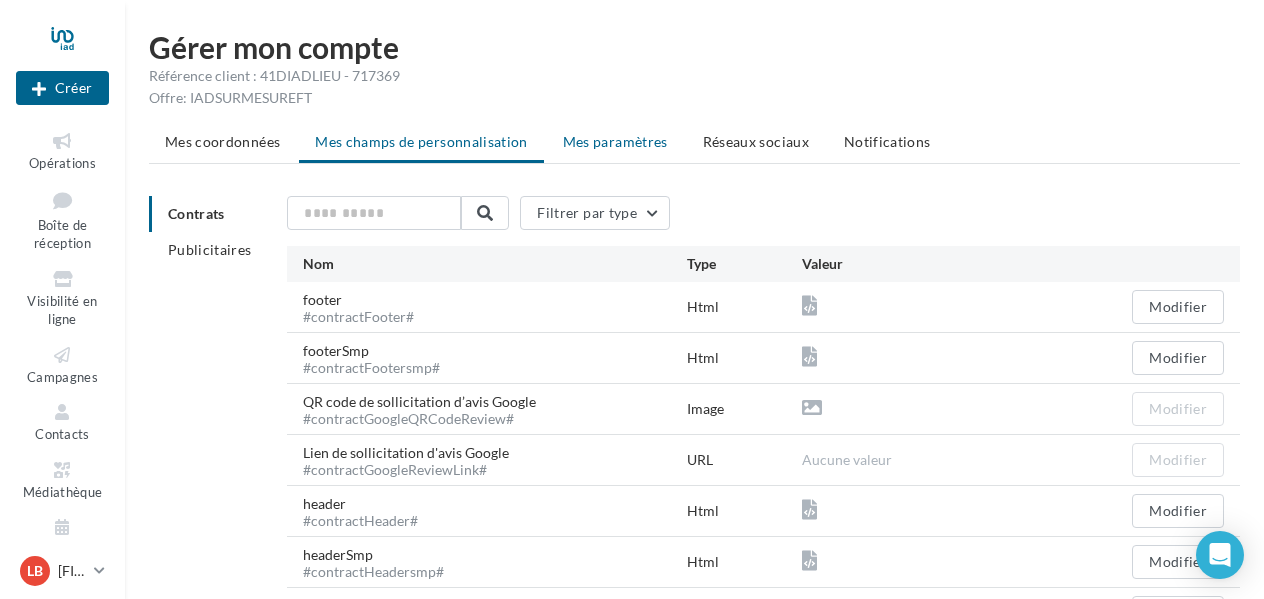 click on "Mes paramètres" at bounding box center (615, 141) 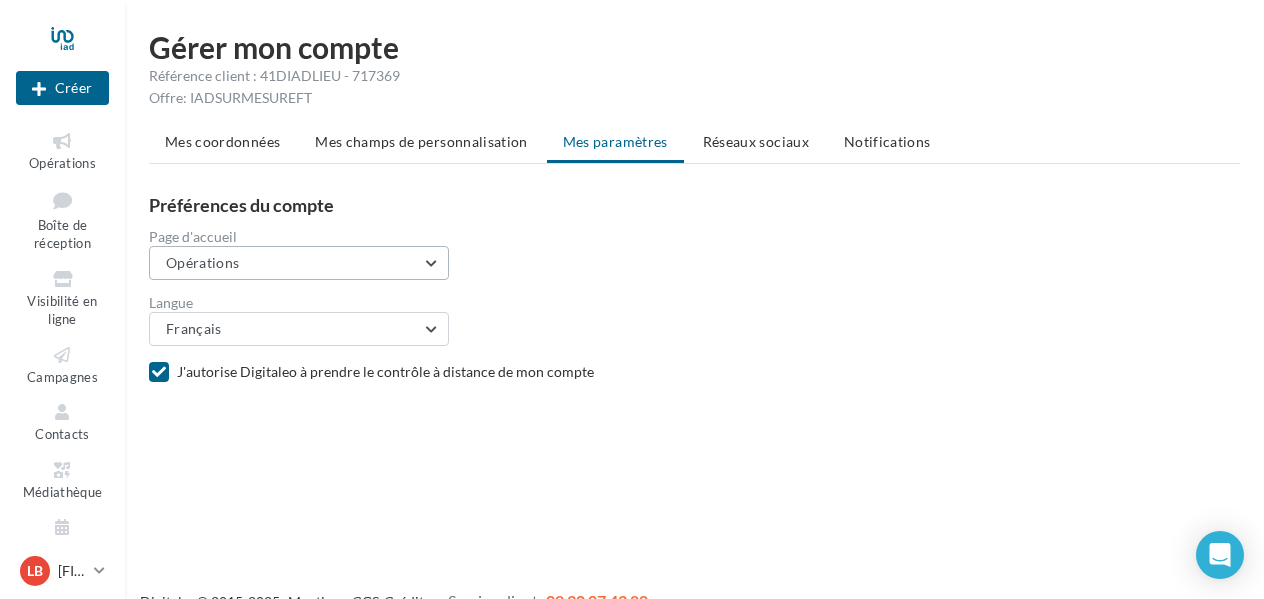 click on "Opérations" at bounding box center (299, 263) 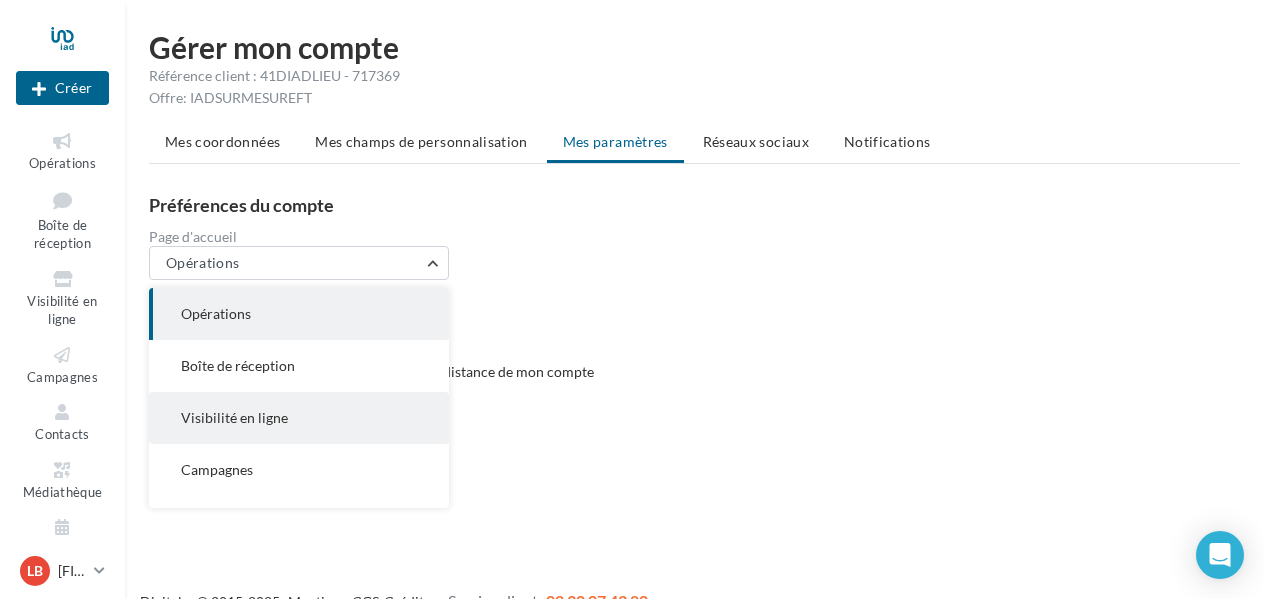 click on "Visibilité en ligne" at bounding box center [299, 418] 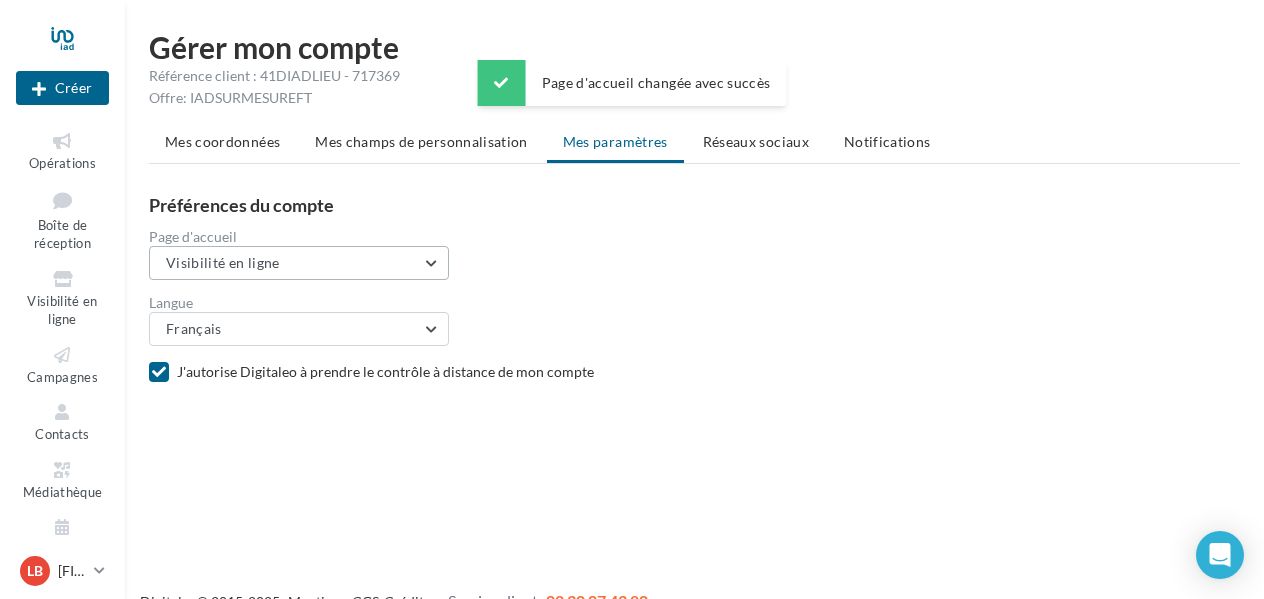 click on "Visibilité en ligne" at bounding box center (299, 263) 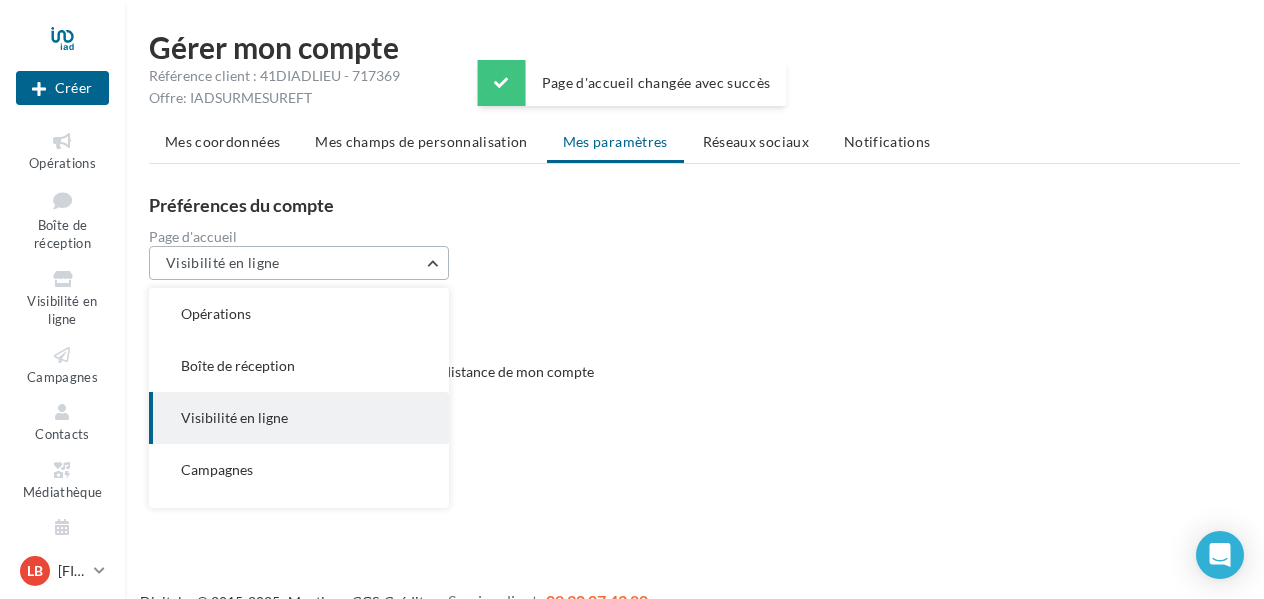 scroll, scrollTop: 52, scrollLeft: 0, axis: vertical 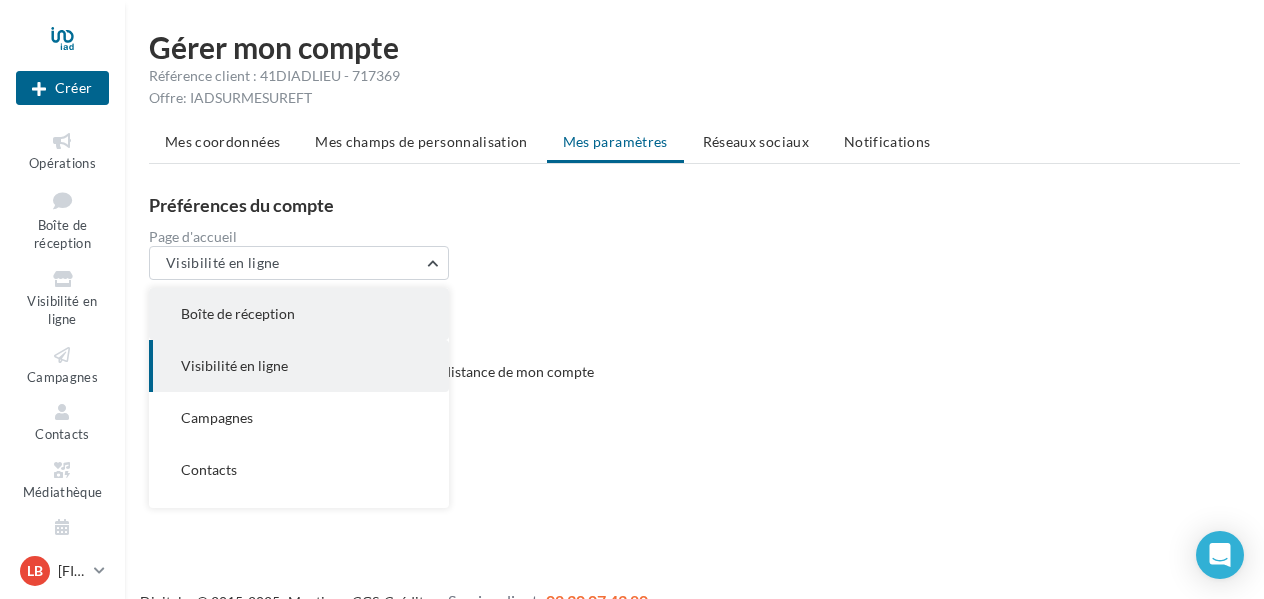 click on "Boîte de réception" at bounding box center [299, 314] 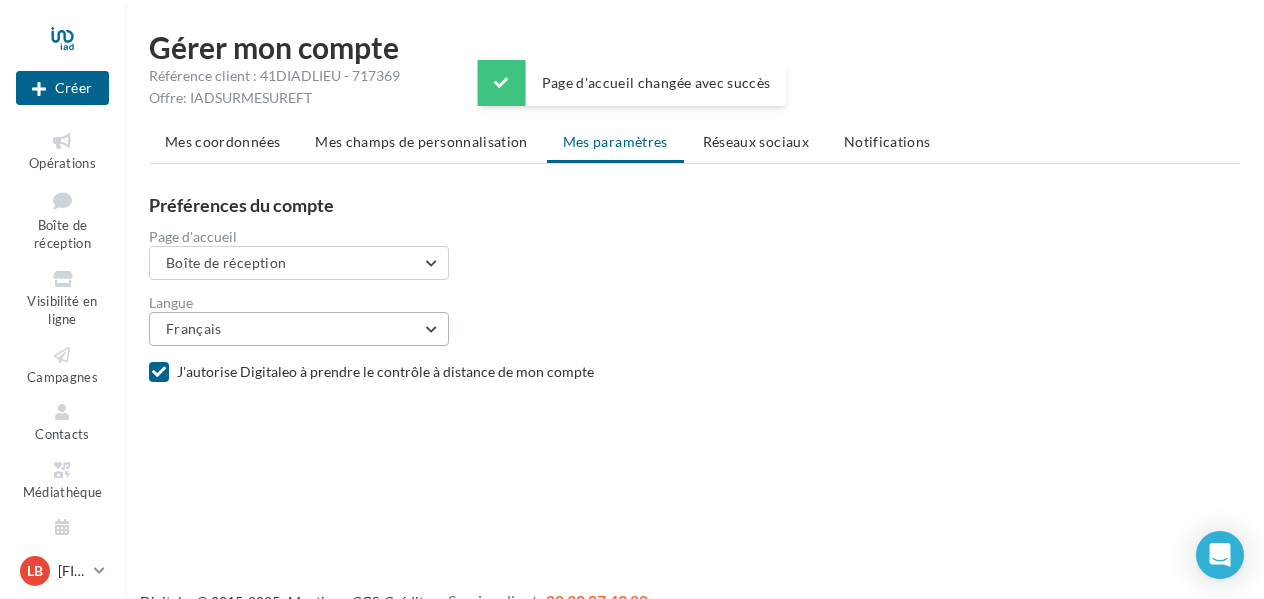 click on "Français" at bounding box center [299, 329] 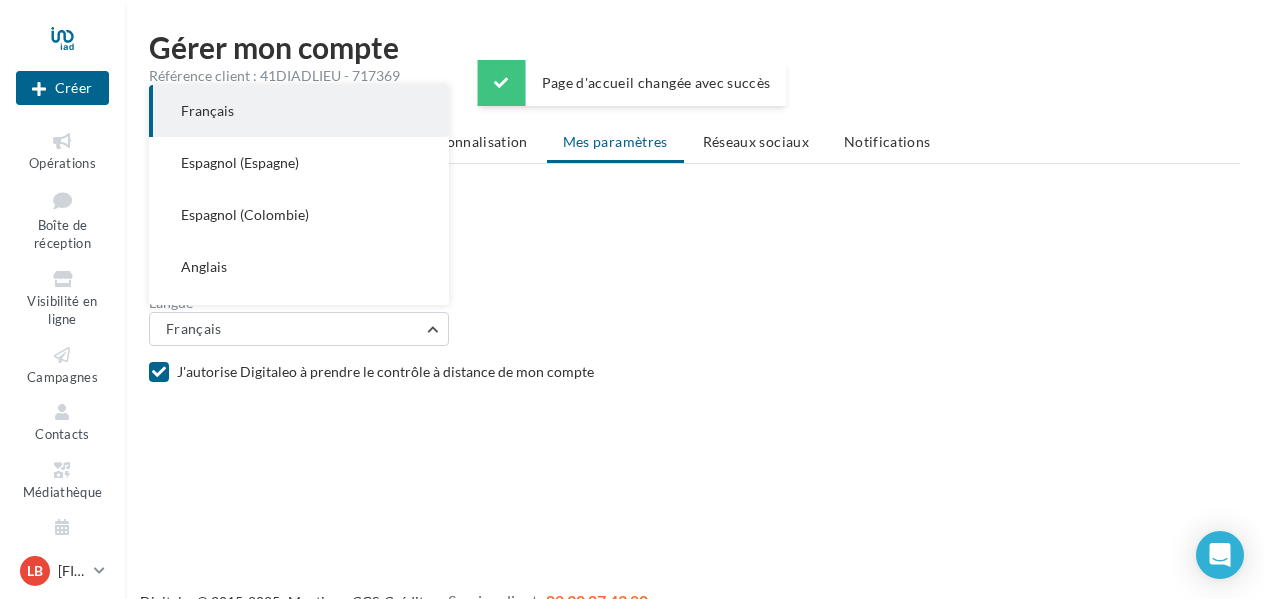 click on "Langue
Français         Français     Espagnol (Espagne)     Espagnol (Colombie)     Anglais     Dutch     Italian     Allemand" at bounding box center [702, 321] 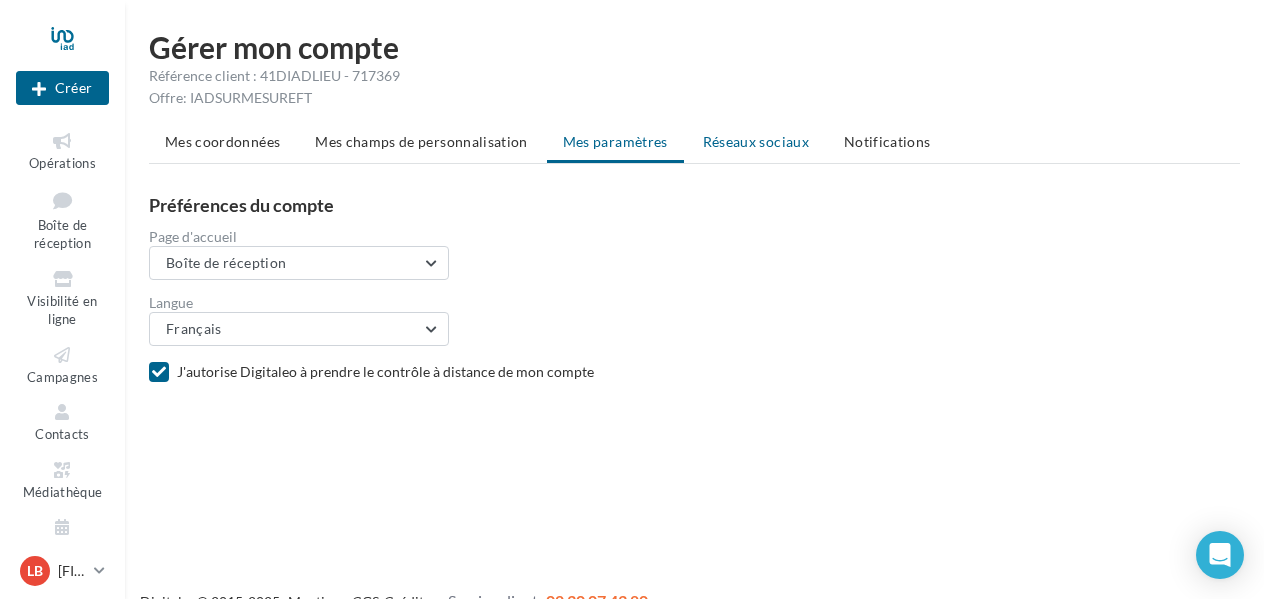 click on "Réseaux sociaux" at bounding box center [756, 141] 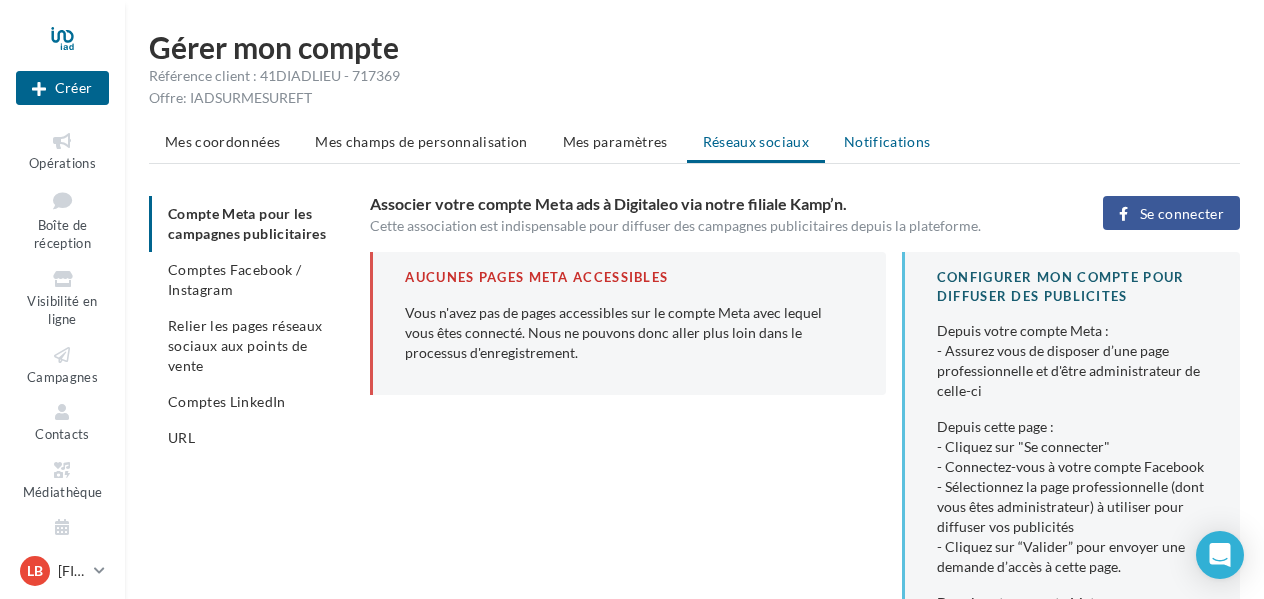 click on "Notifications" at bounding box center (887, 141) 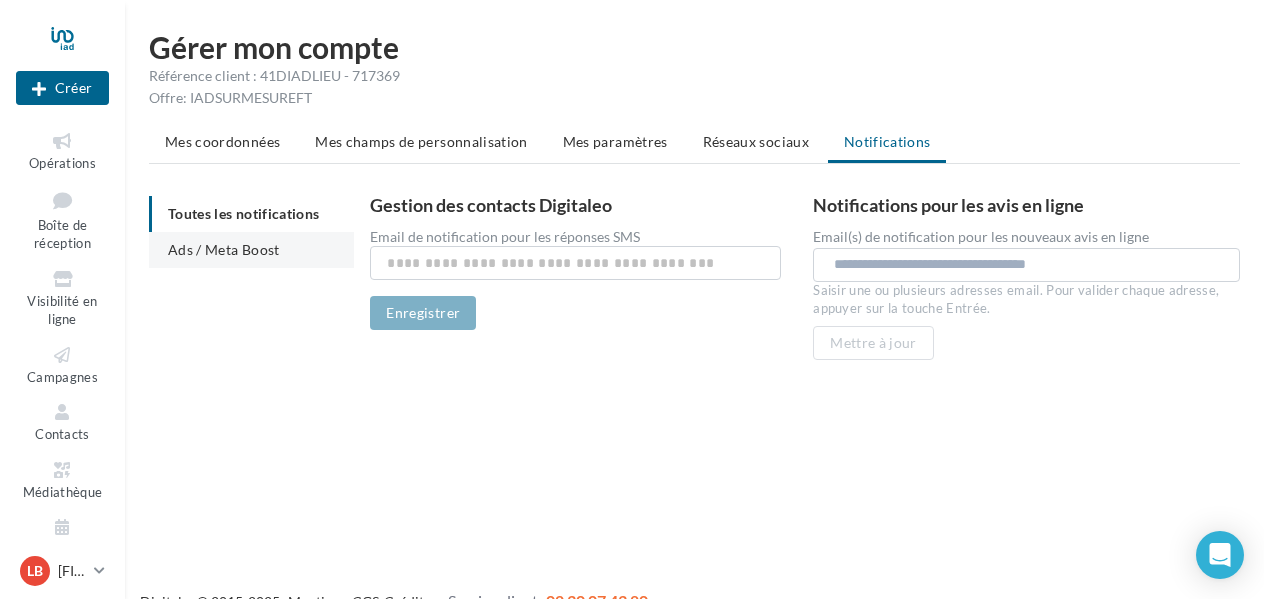 click on "Ads / Meta Boost" at bounding box center [224, 249] 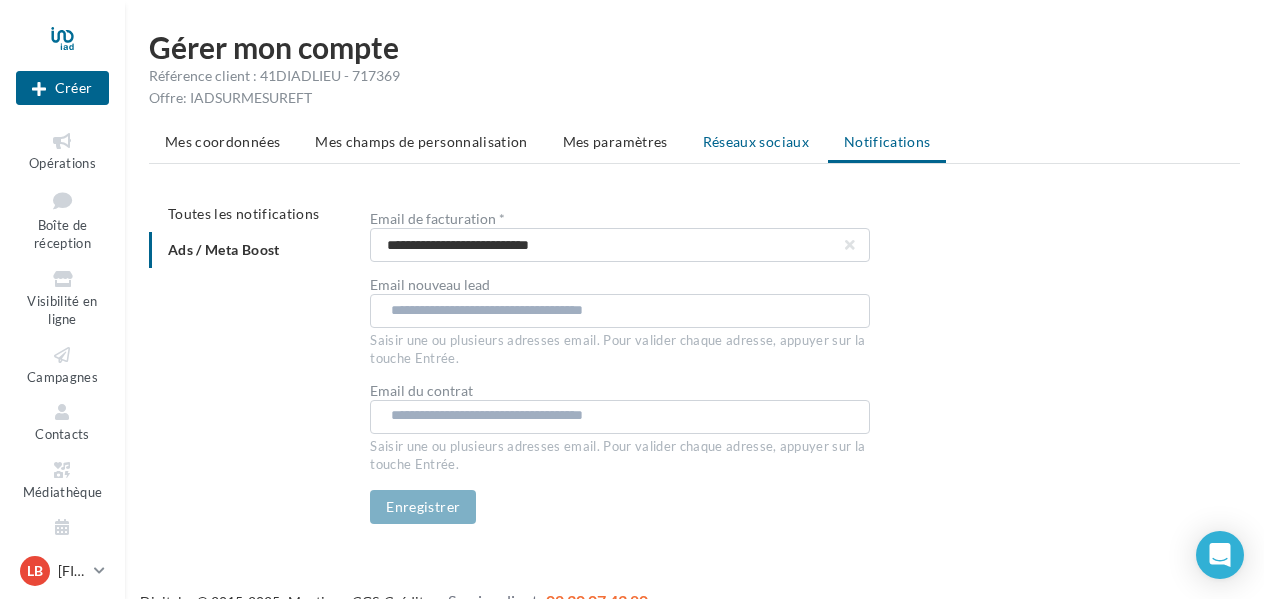 click on "Réseaux sociaux" at bounding box center [756, 141] 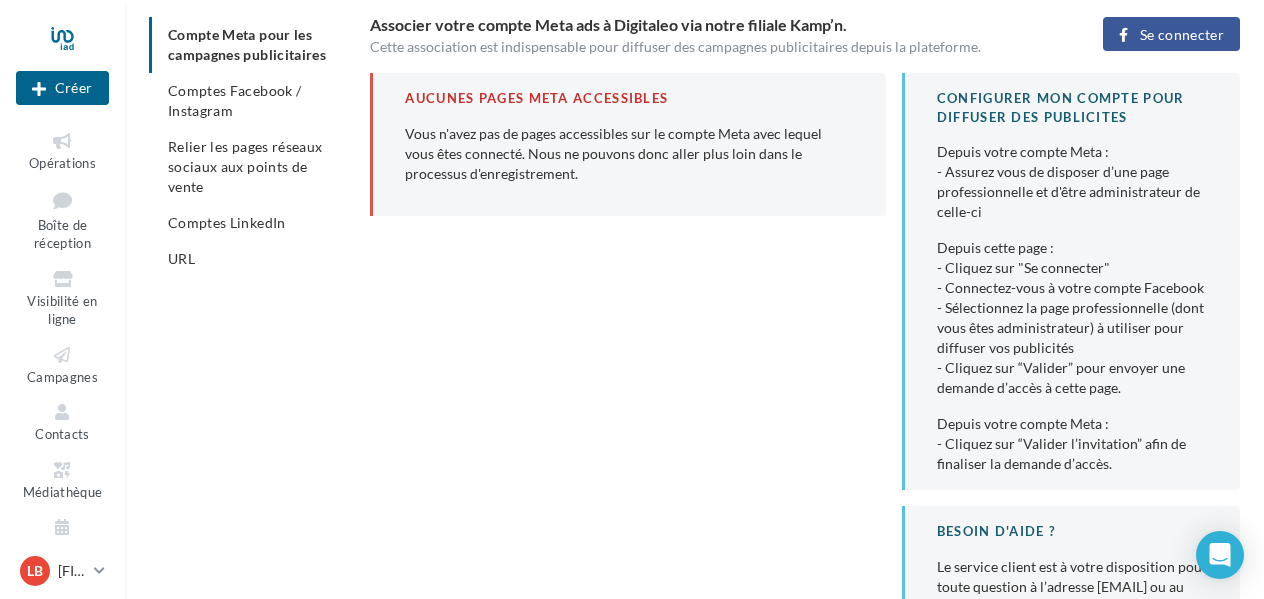scroll, scrollTop: 0, scrollLeft: 0, axis: both 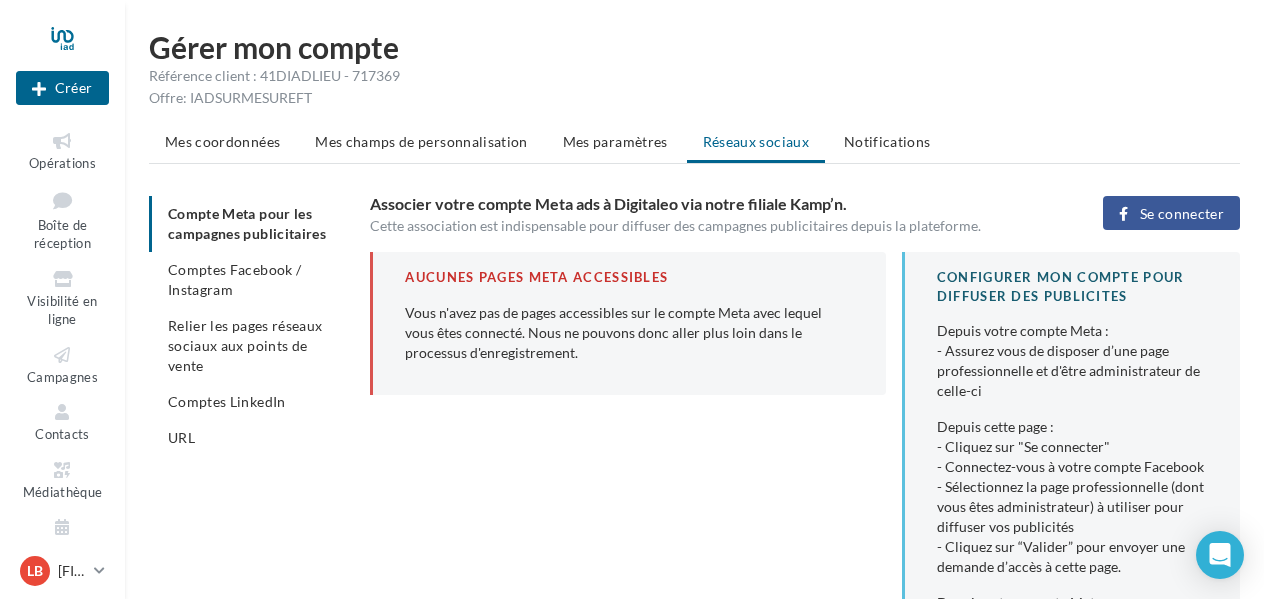 click on "Se connecter" at bounding box center (1182, 214) 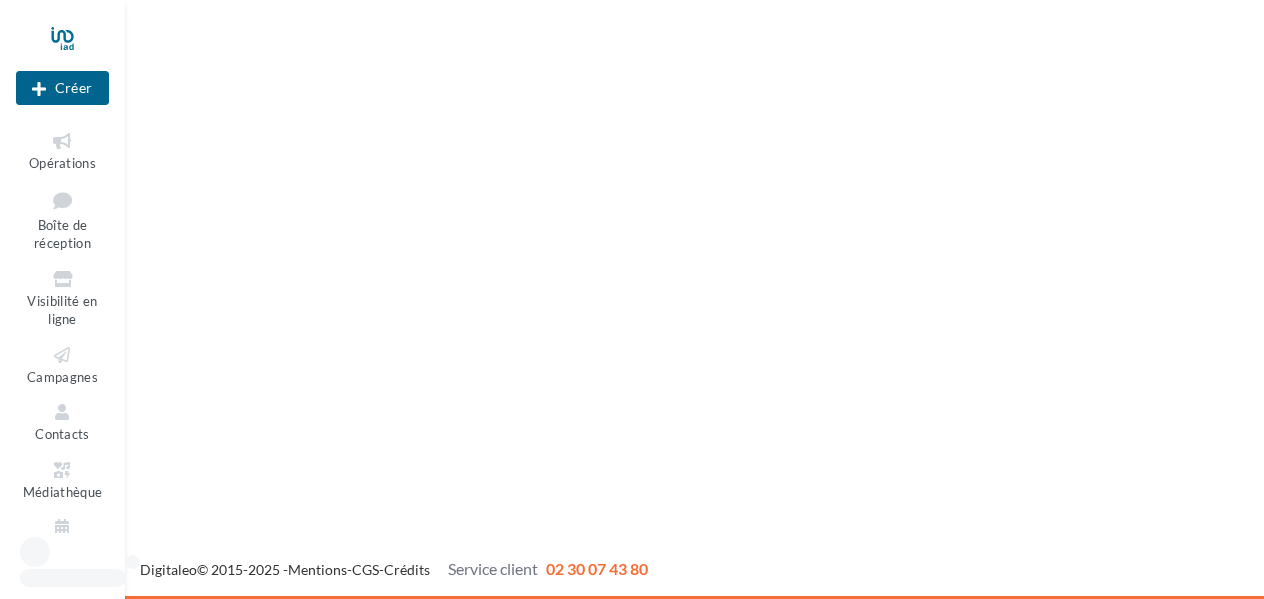 scroll, scrollTop: 0, scrollLeft: 0, axis: both 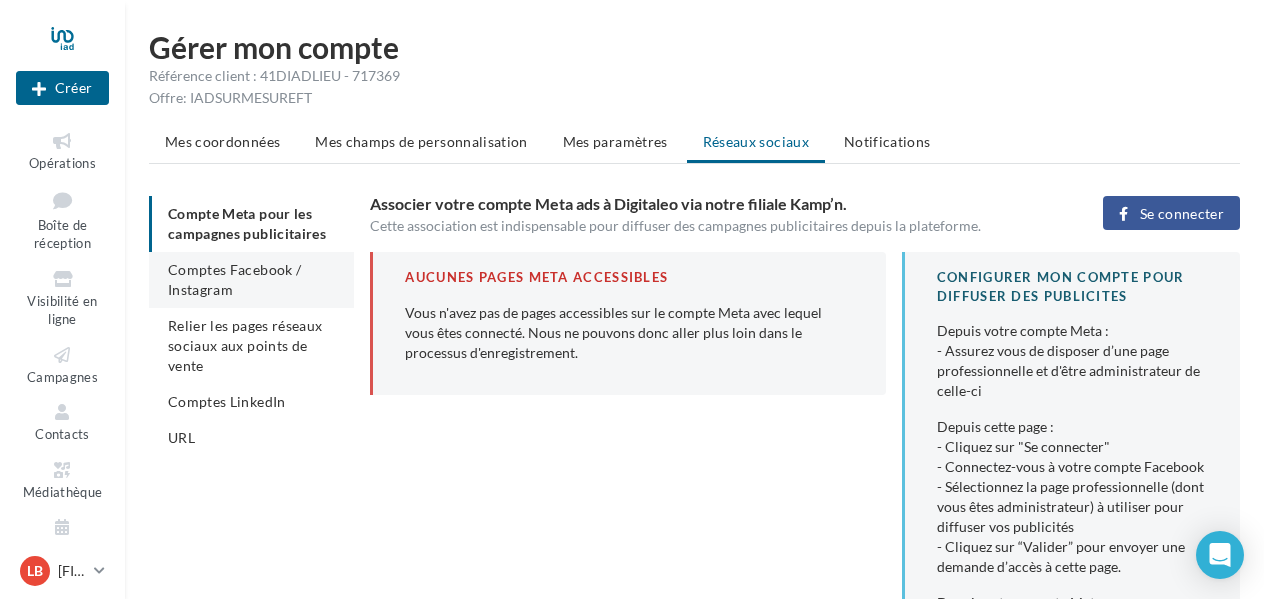 click on "Comptes Facebook / Instagram" at bounding box center [234, 279] 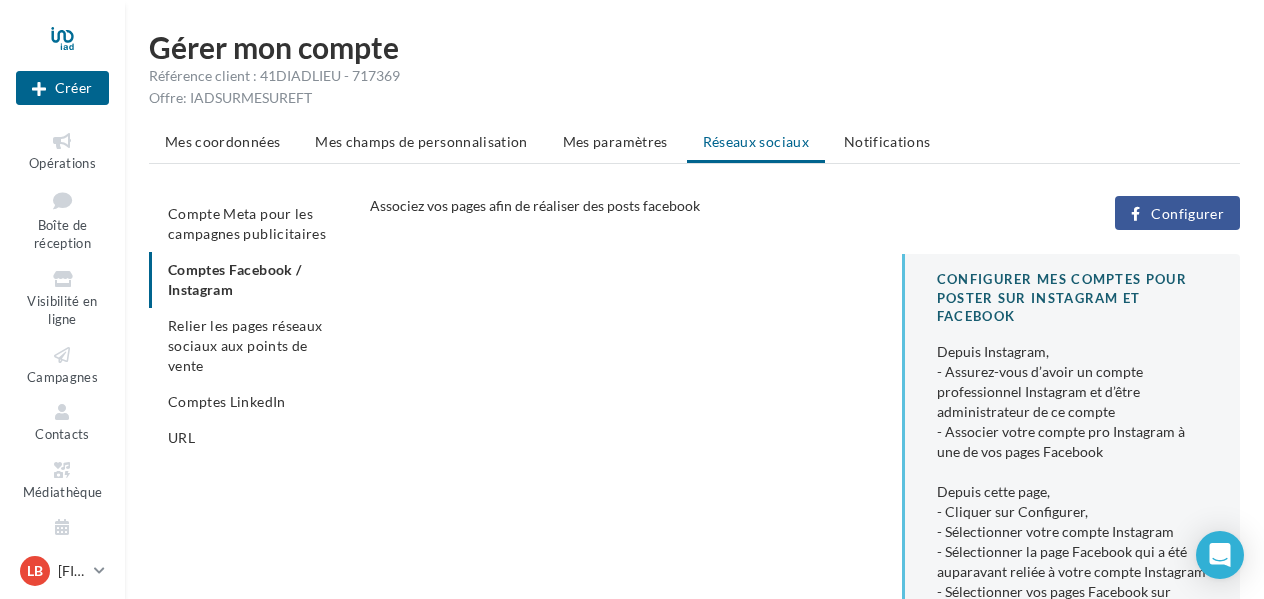 click on "Configurer" at bounding box center [1177, 213] 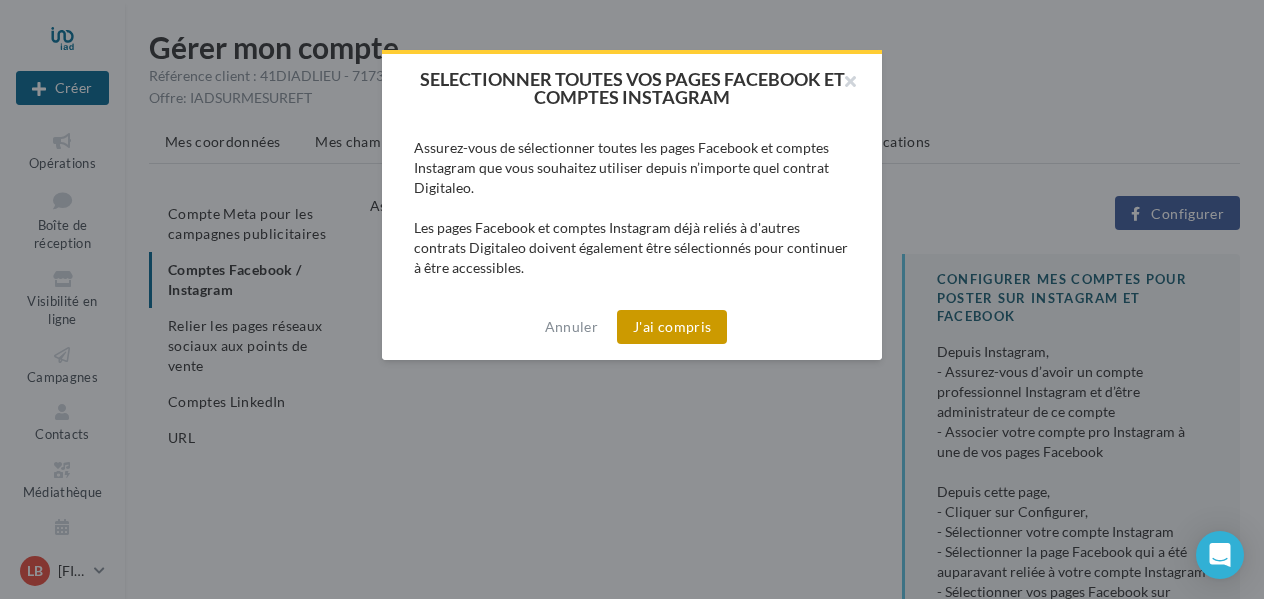 click on "J'ai compris" at bounding box center (672, 327) 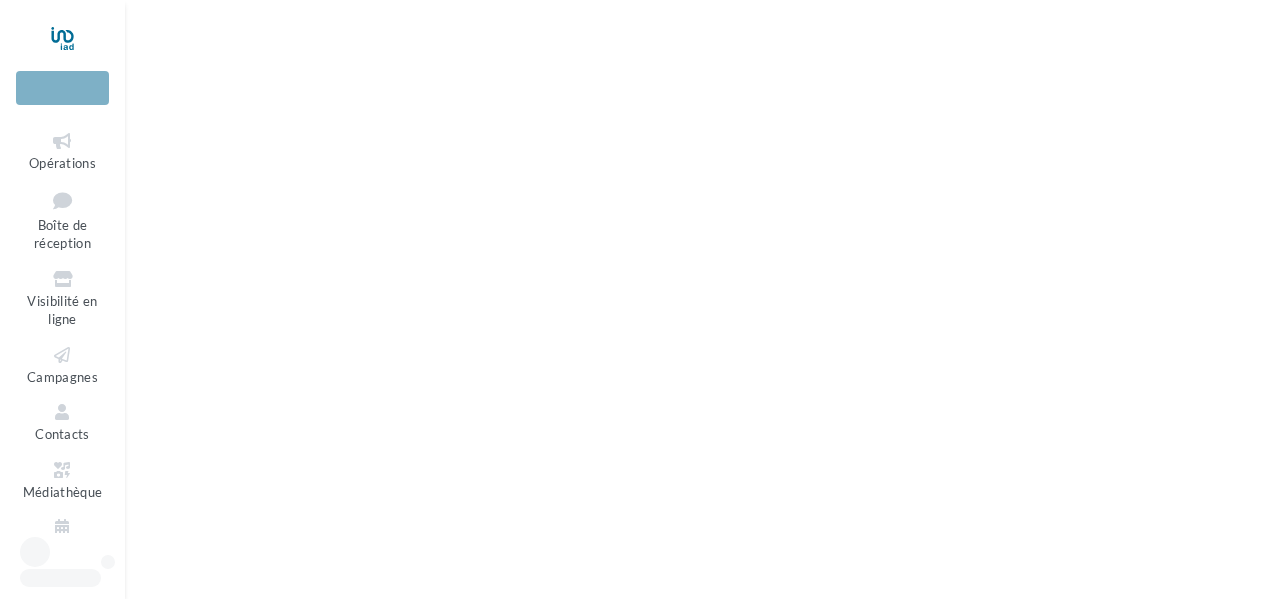 scroll, scrollTop: 0, scrollLeft: 0, axis: both 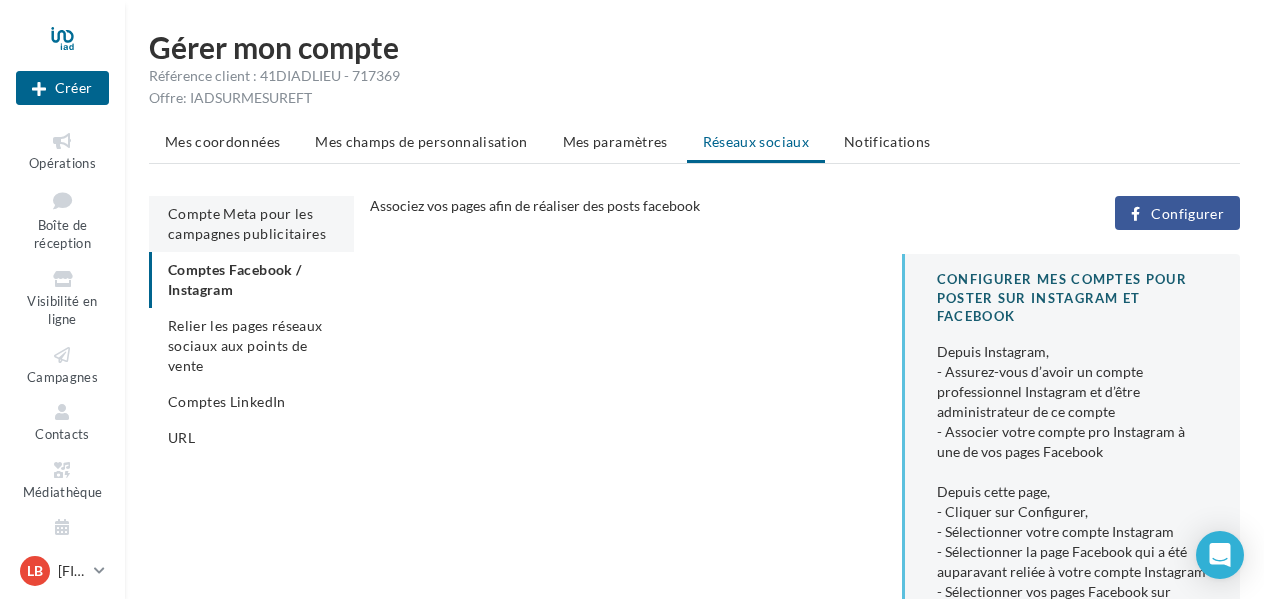 click on "Compte Meta pour les campagnes publicitaires" at bounding box center [251, 224] 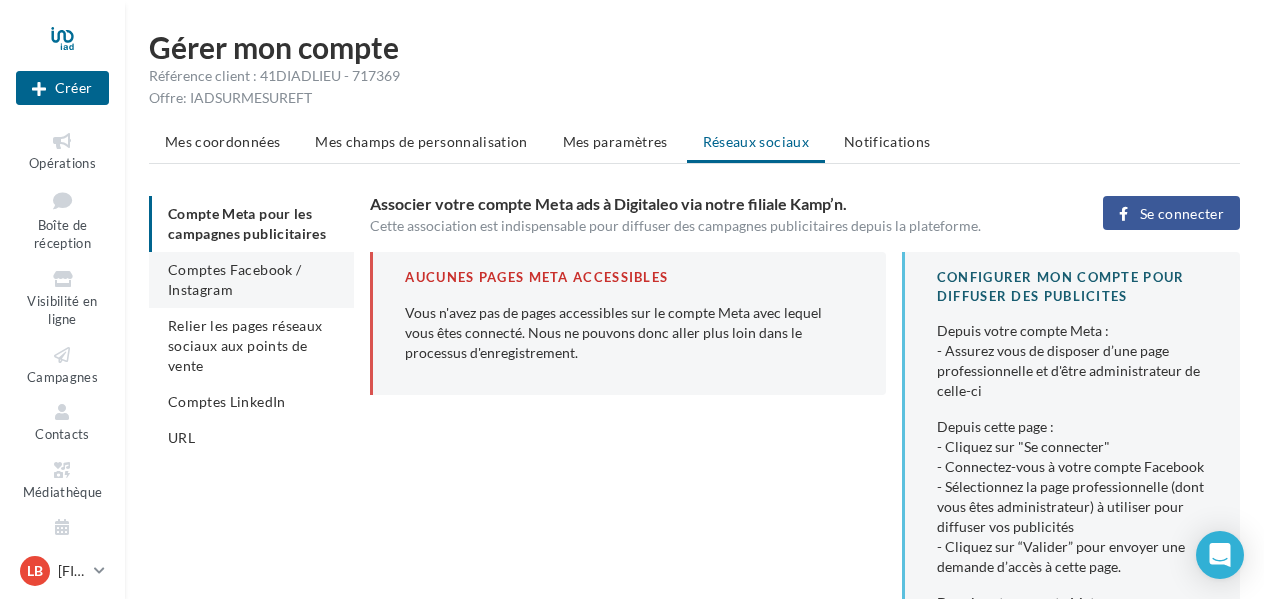 click on "Comptes Facebook / Instagram" at bounding box center [234, 279] 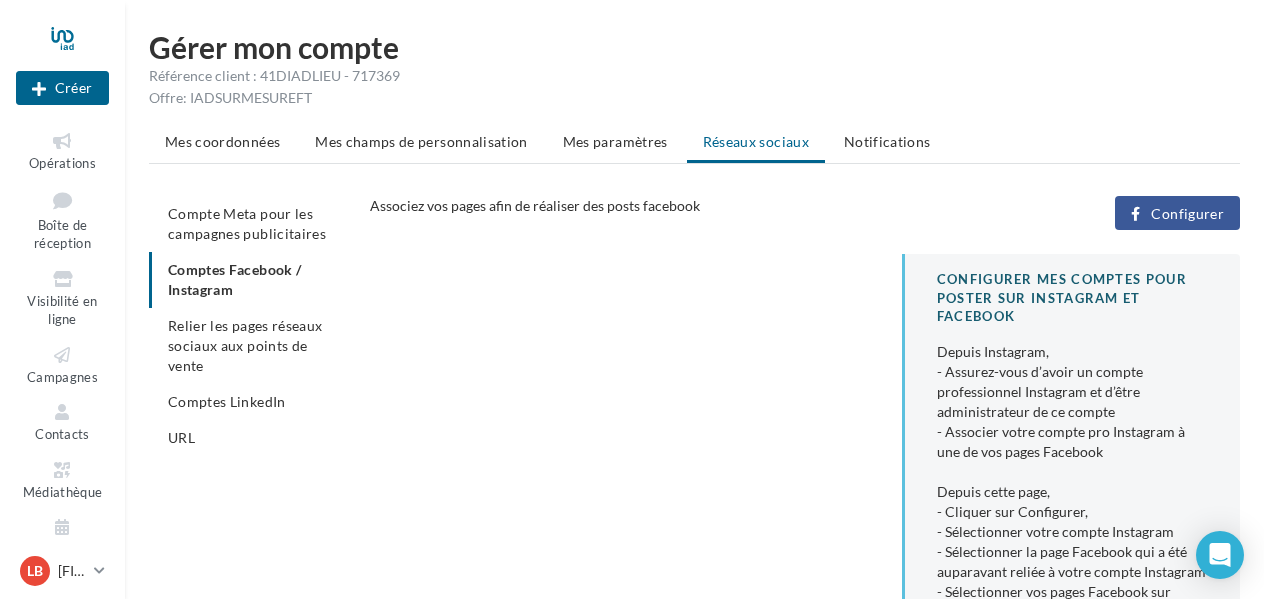 click on "Configurer" at bounding box center (1187, 214) 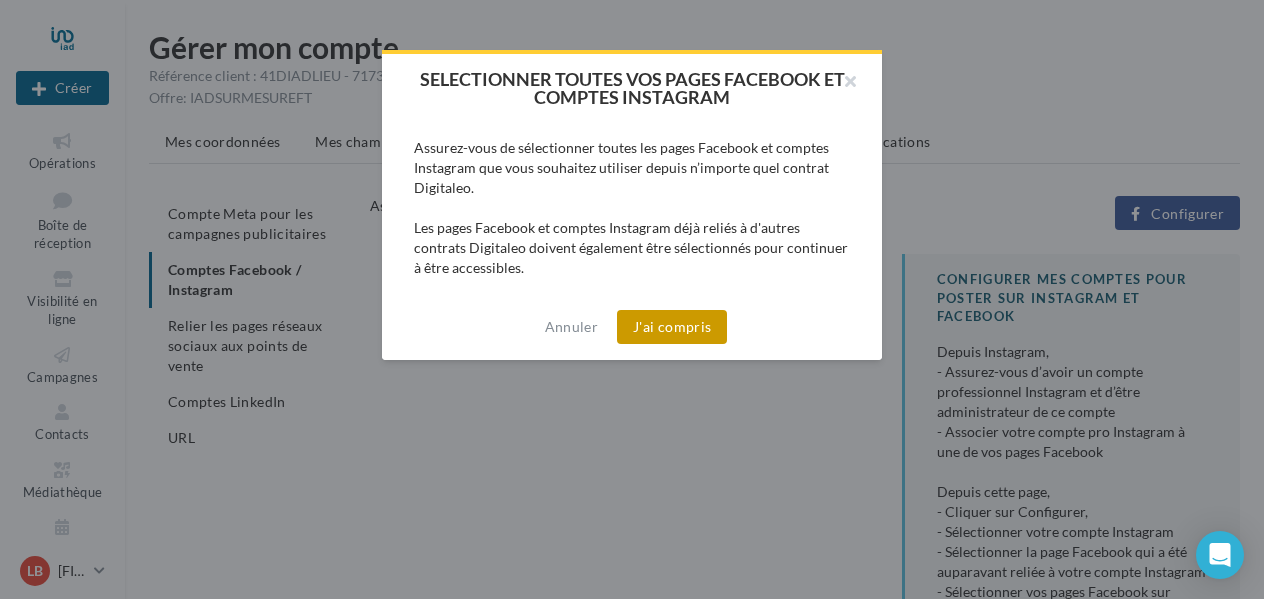 click on "J'ai compris" at bounding box center (672, 327) 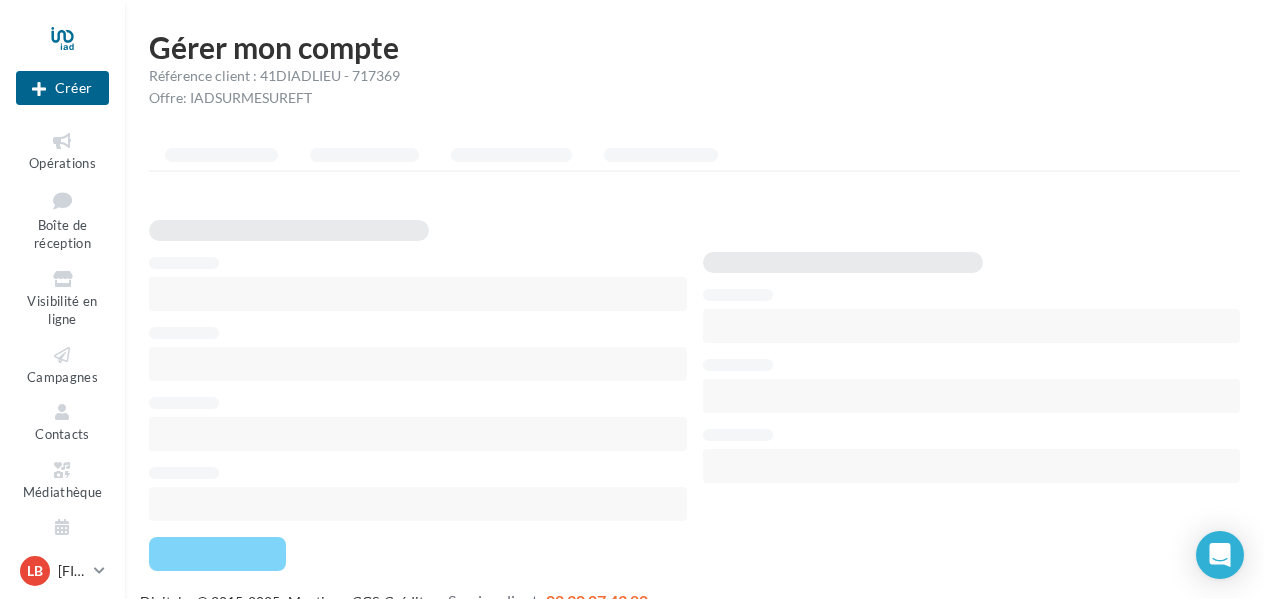 scroll, scrollTop: 0, scrollLeft: 0, axis: both 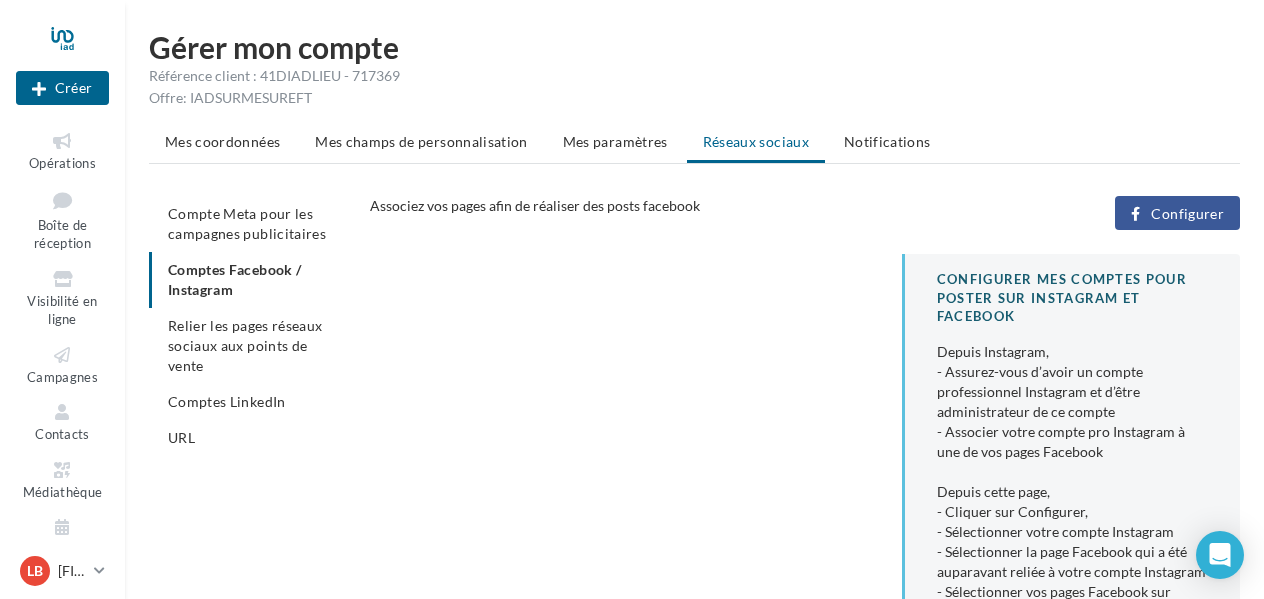 click on "Configurer" at bounding box center (1177, 213) 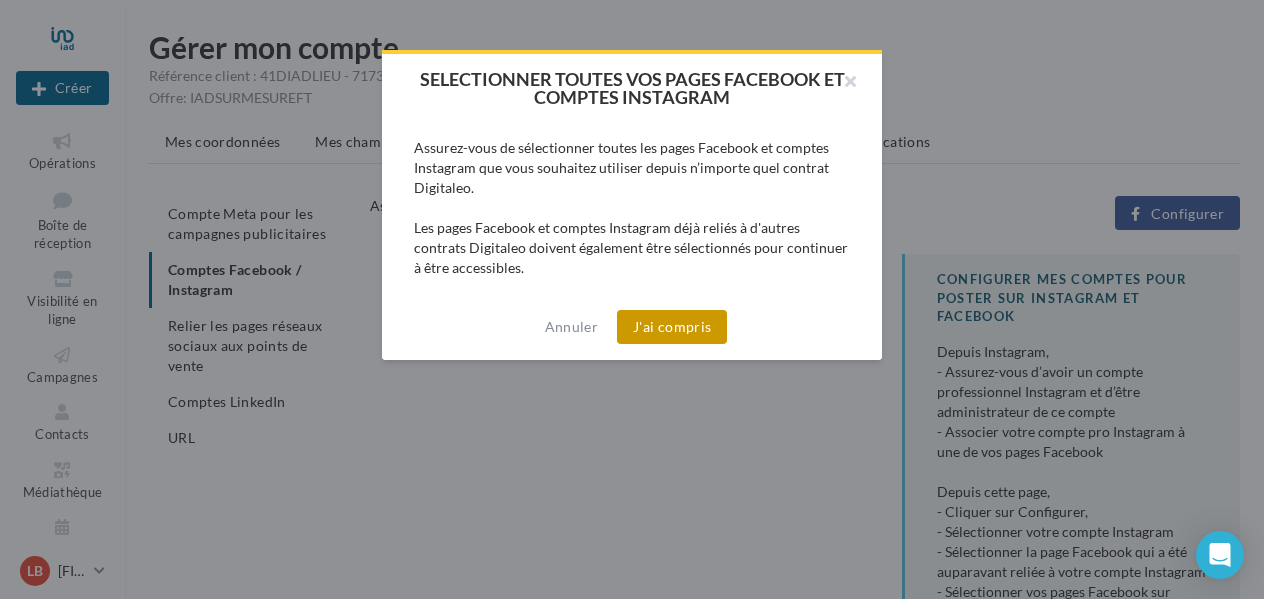 click on "J'ai compris" at bounding box center [672, 327] 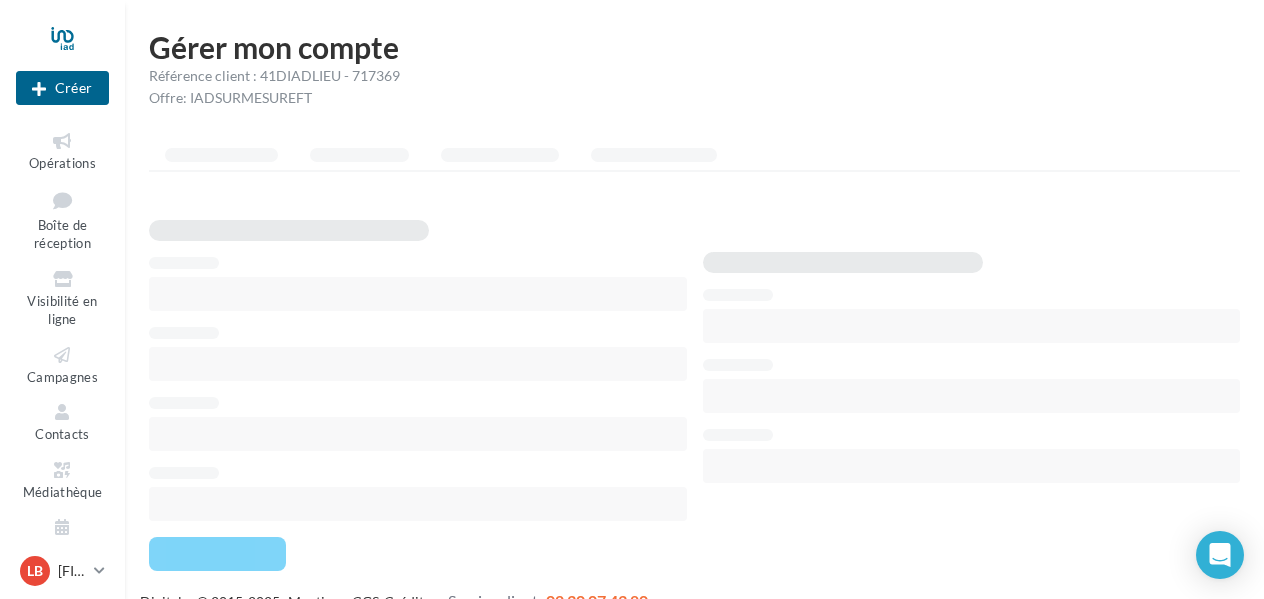 scroll, scrollTop: 0, scrollLeft: 0, axis: both 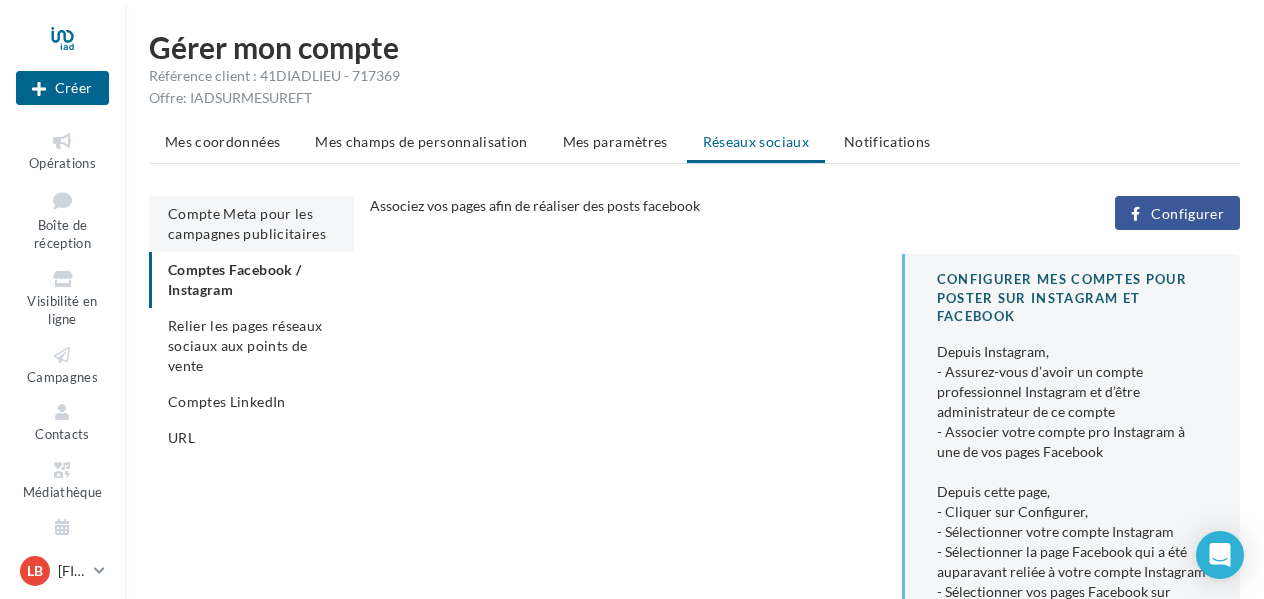 click on "Compte Meta pour les campagnes publicitaires" at bounding box center (247, 223) 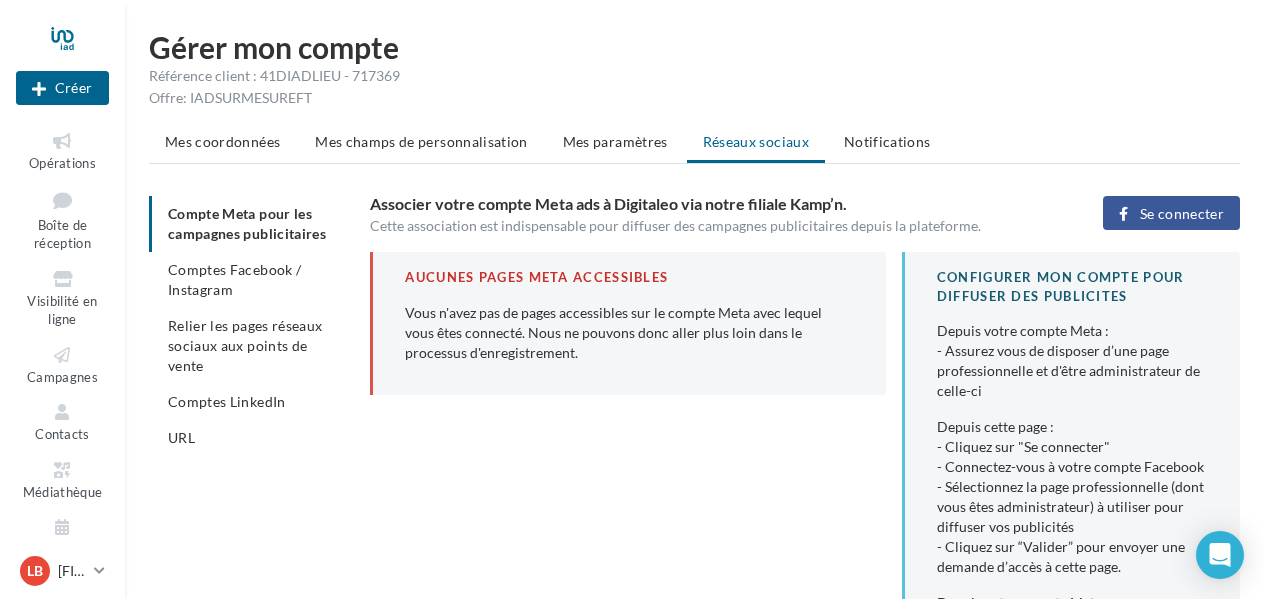 click on "Se connecter" at bounding box center [1182, 214] 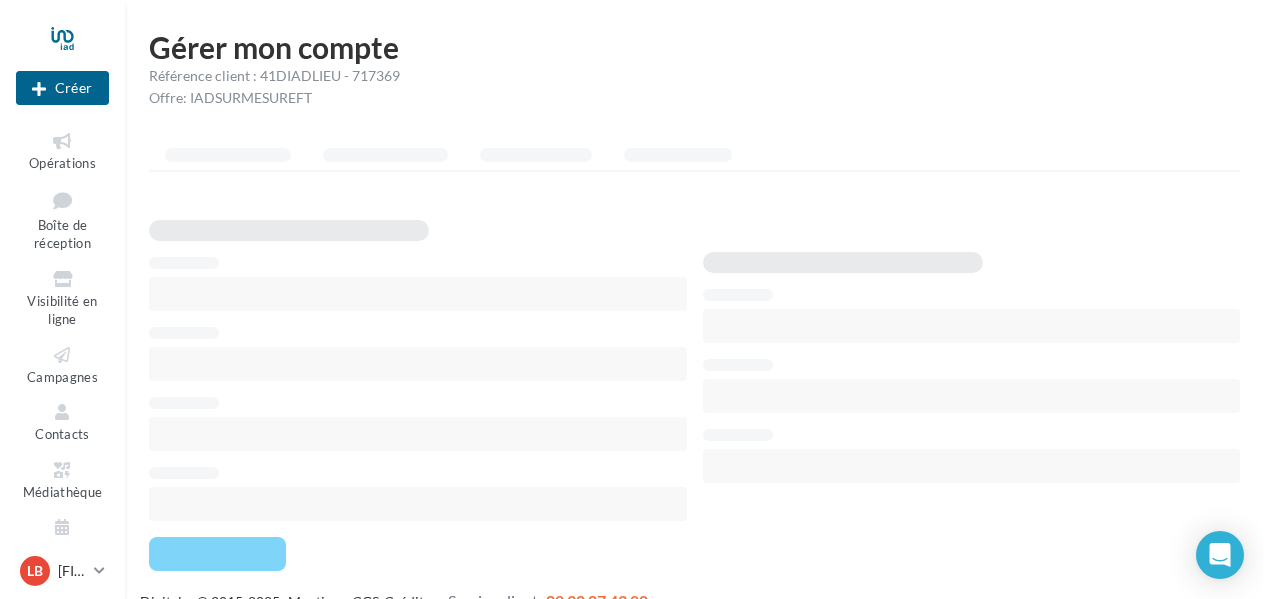 scroll, scrollTop: 0, scrollLeft: 0, axis: both 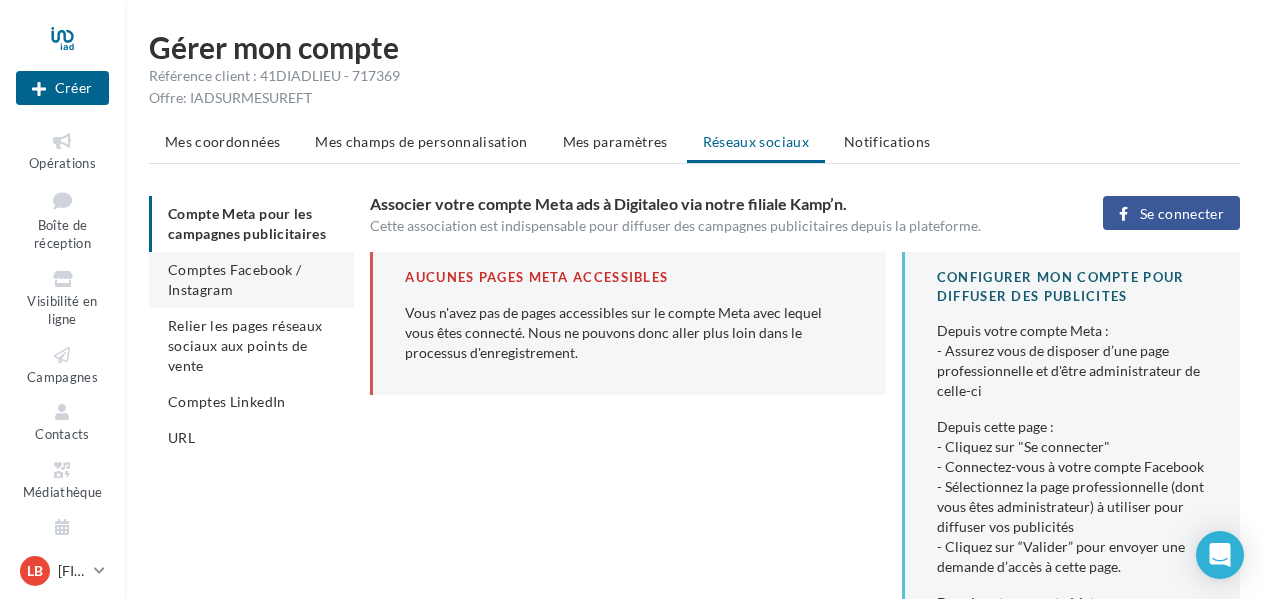 click on "Comptes Facebook / Instagram" at bounding box center (234, 279) 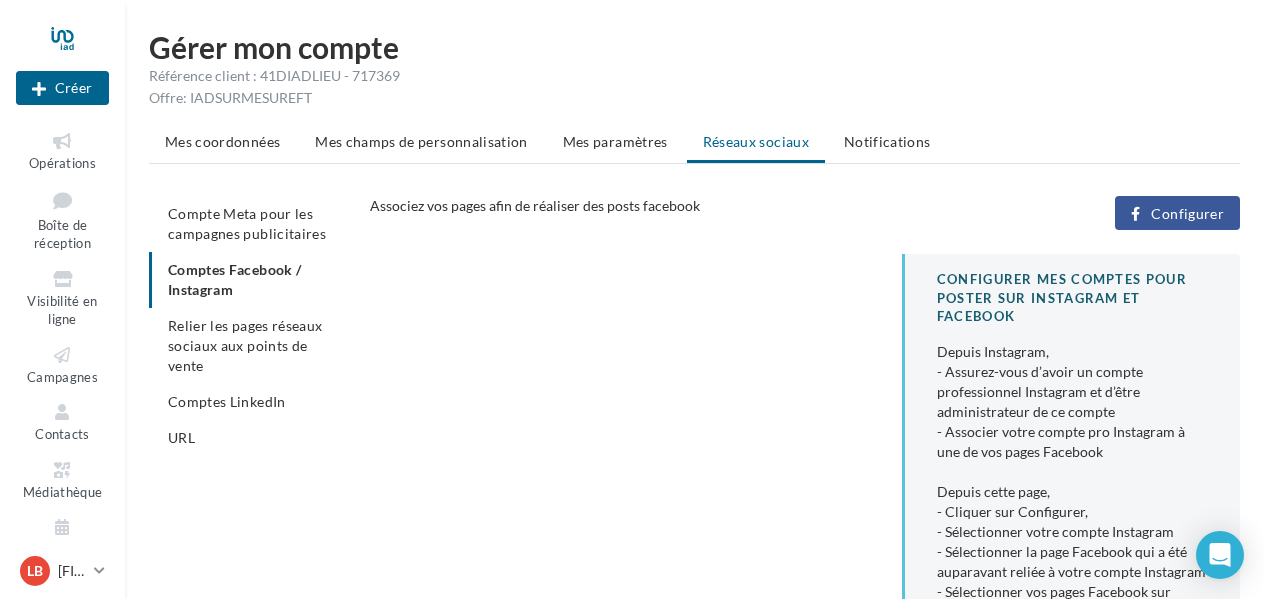click on "Configurer" at bounding box center (1187, 214) 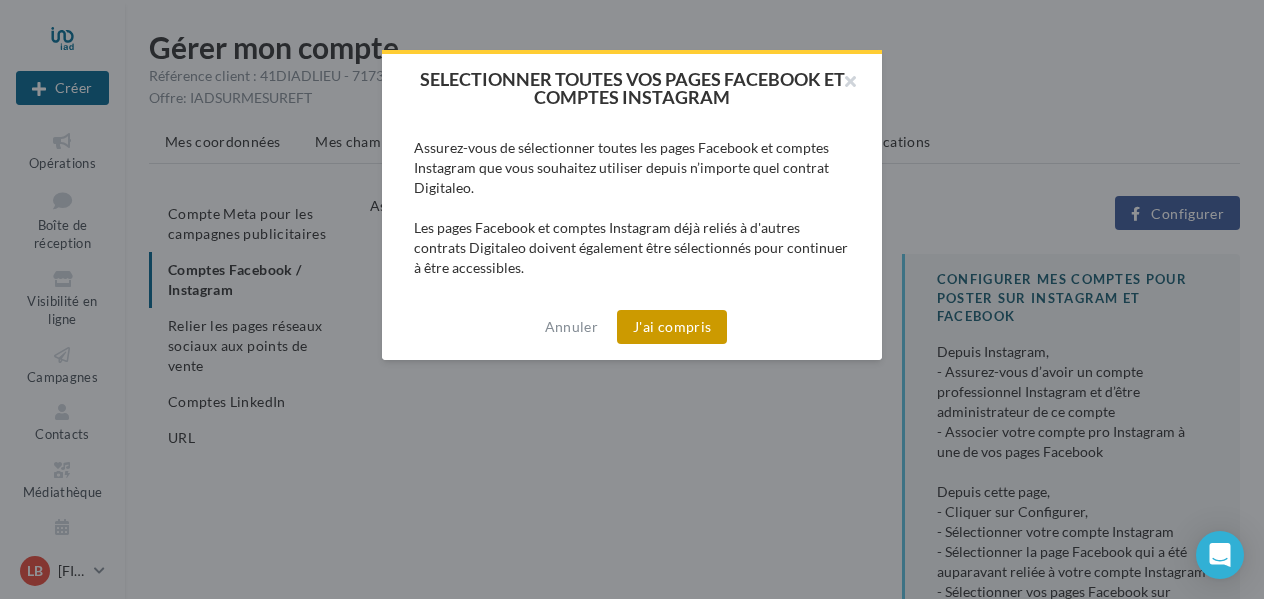 click on "J'ai compris" at bounding box center (672, 327) 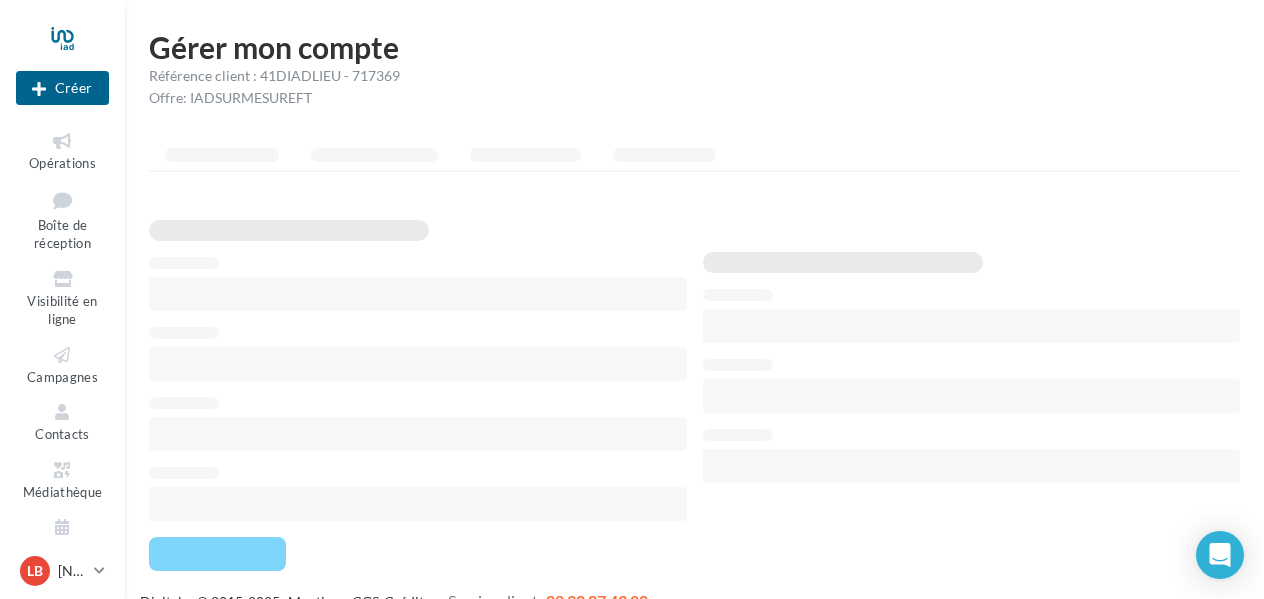 scroll, scrollTop: 0, scrollLeft: 0, axis: both 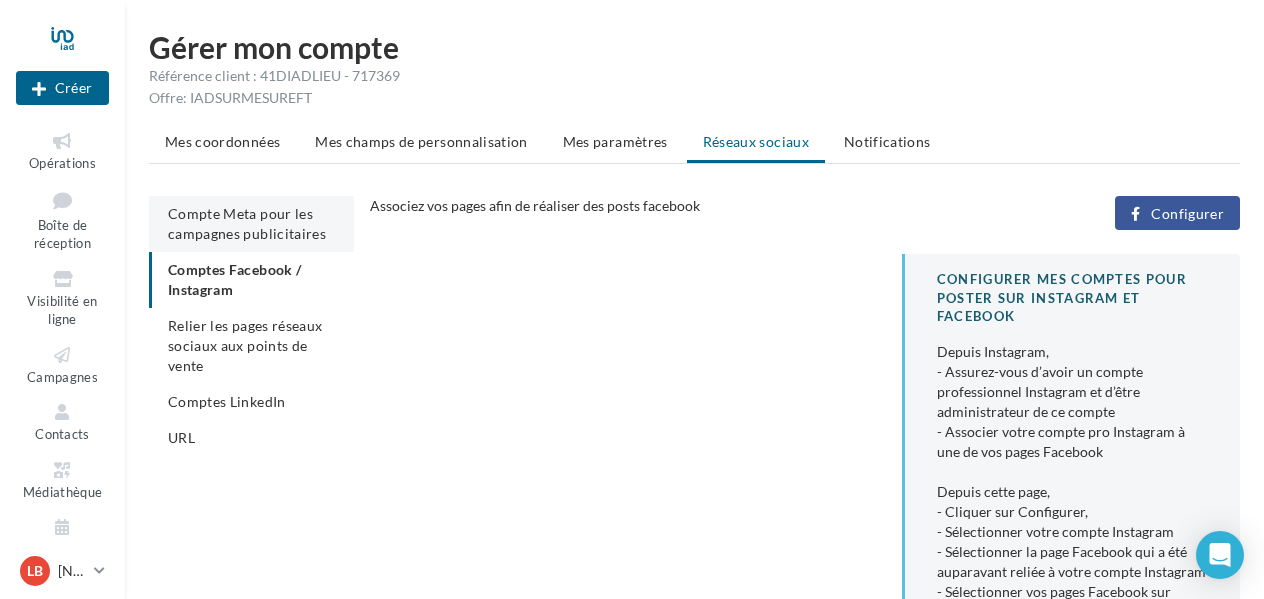 click on "Compte Meta pour les campagnes publicitaires" at bounding box center [251, 224] 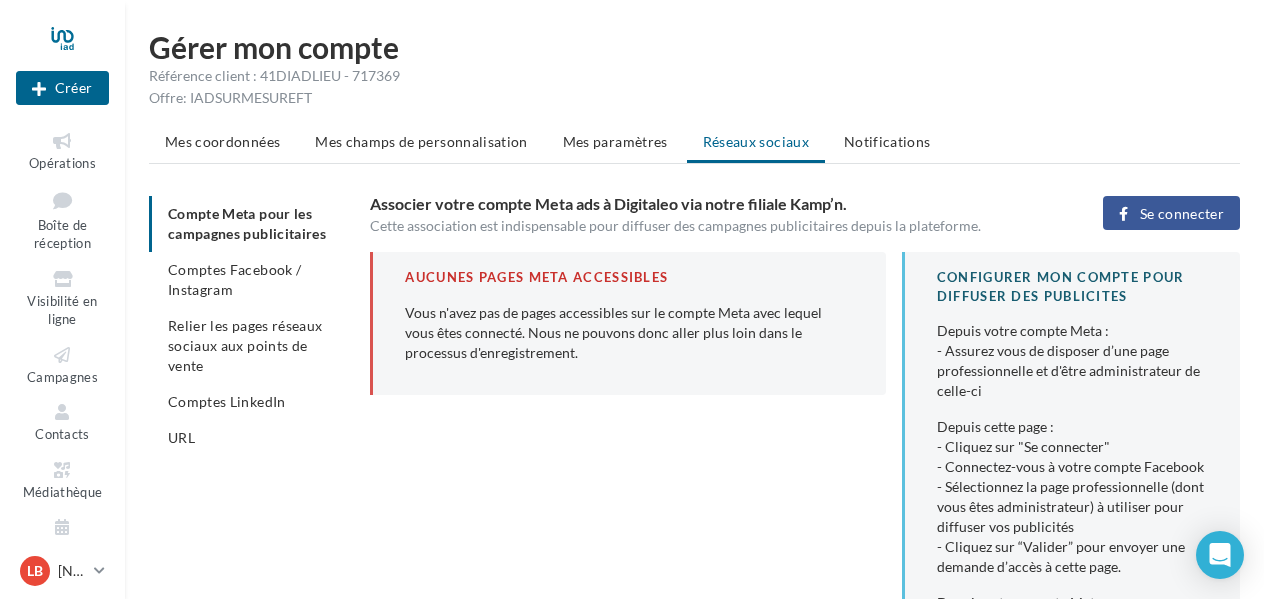 click on "Se connecter" at bounding box center [1182, 214] 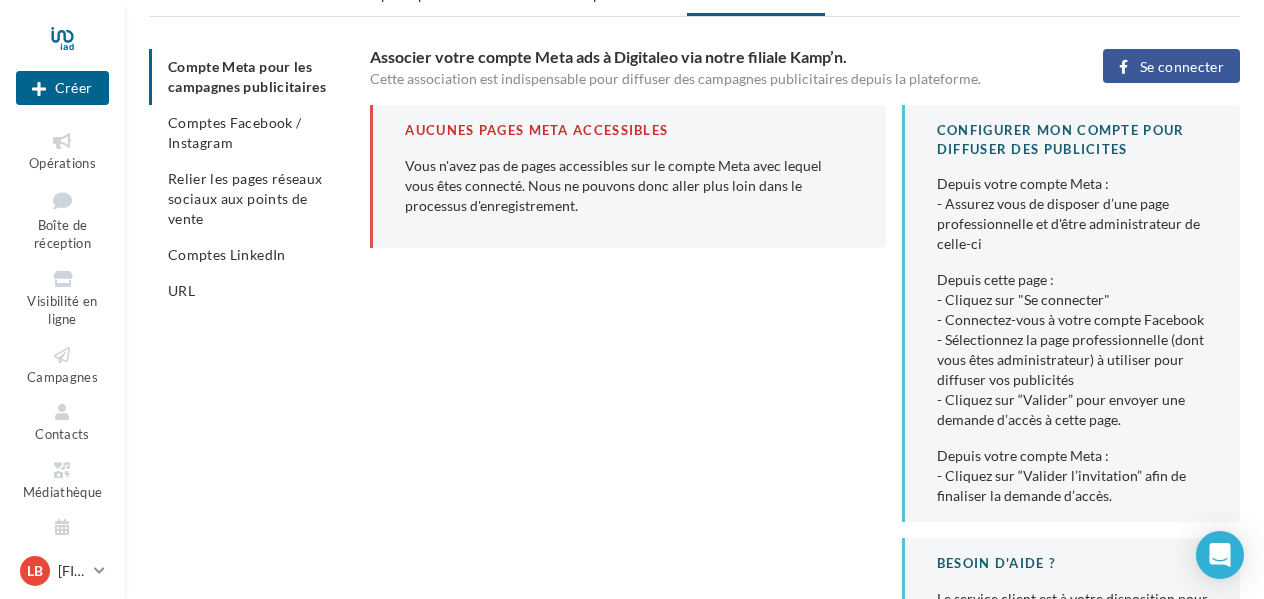 scroll, scrollTop: 131, scrollLeft: 0, axis: vertical 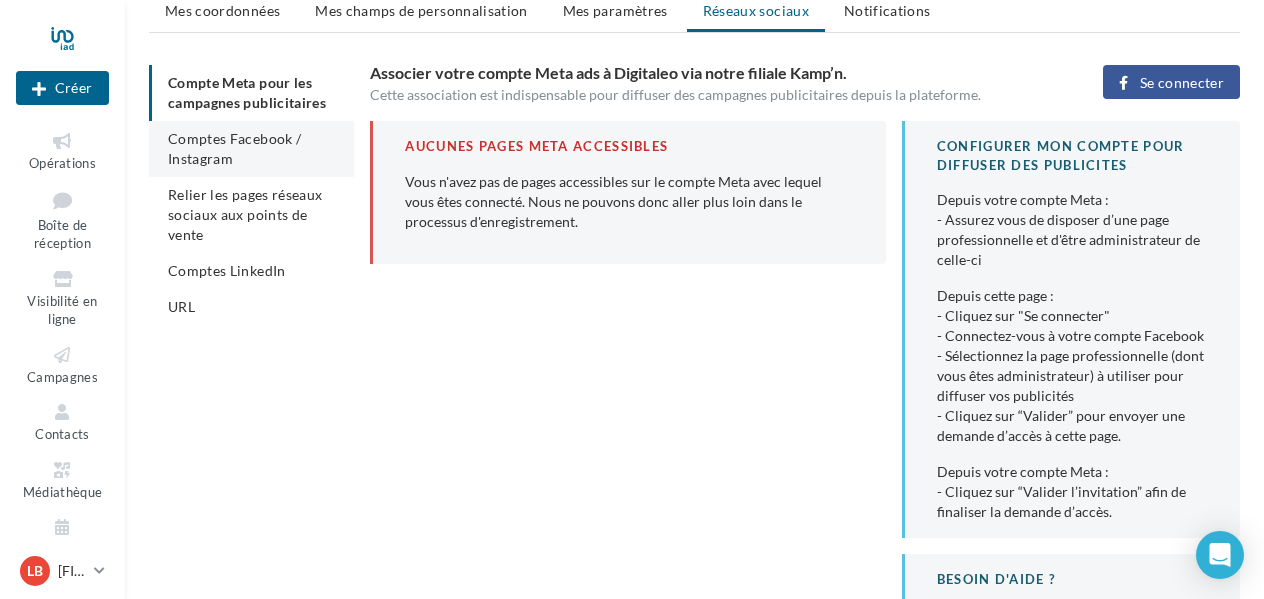 click on "Comptes Facebook / Instagram" at bounding box center (234, 148) 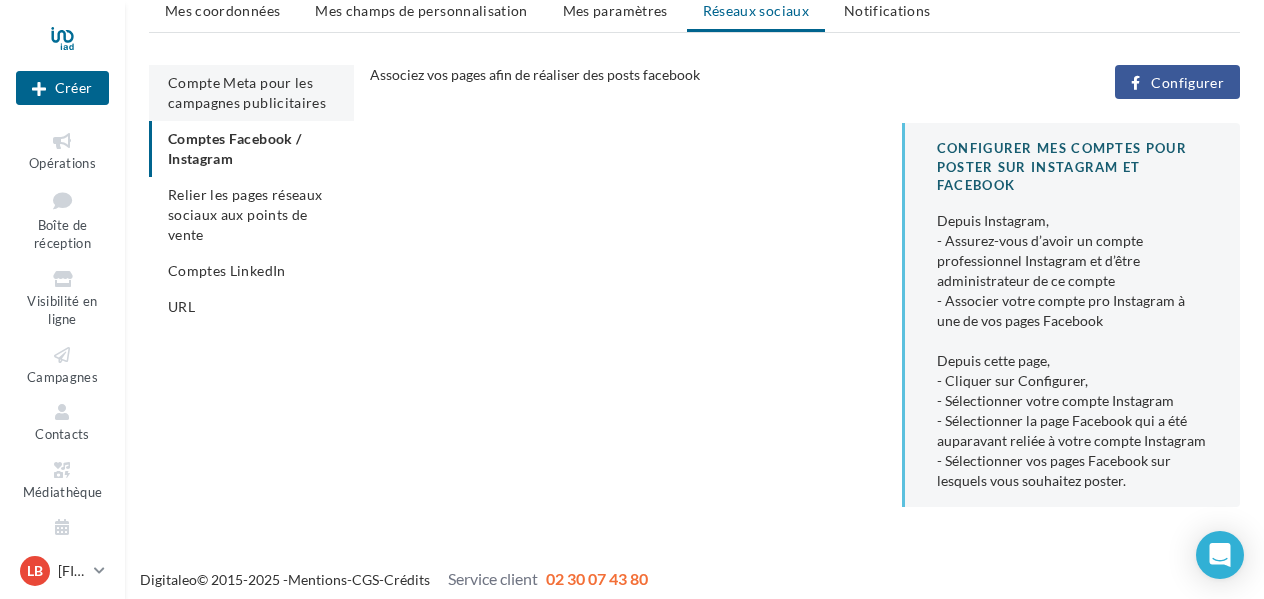 click on "Compte Meta pour les campagnes publicitaires" at bounding box center [247, 92] 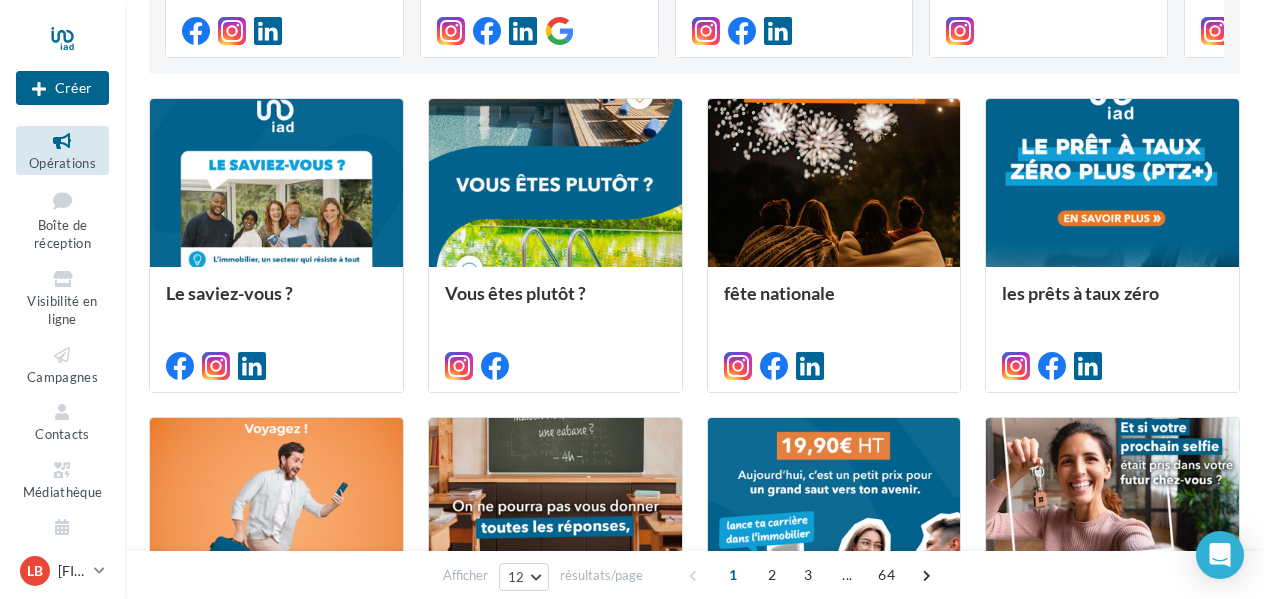 scroll, scrollTop: 462, scrollLeft: 0, axis: vertical 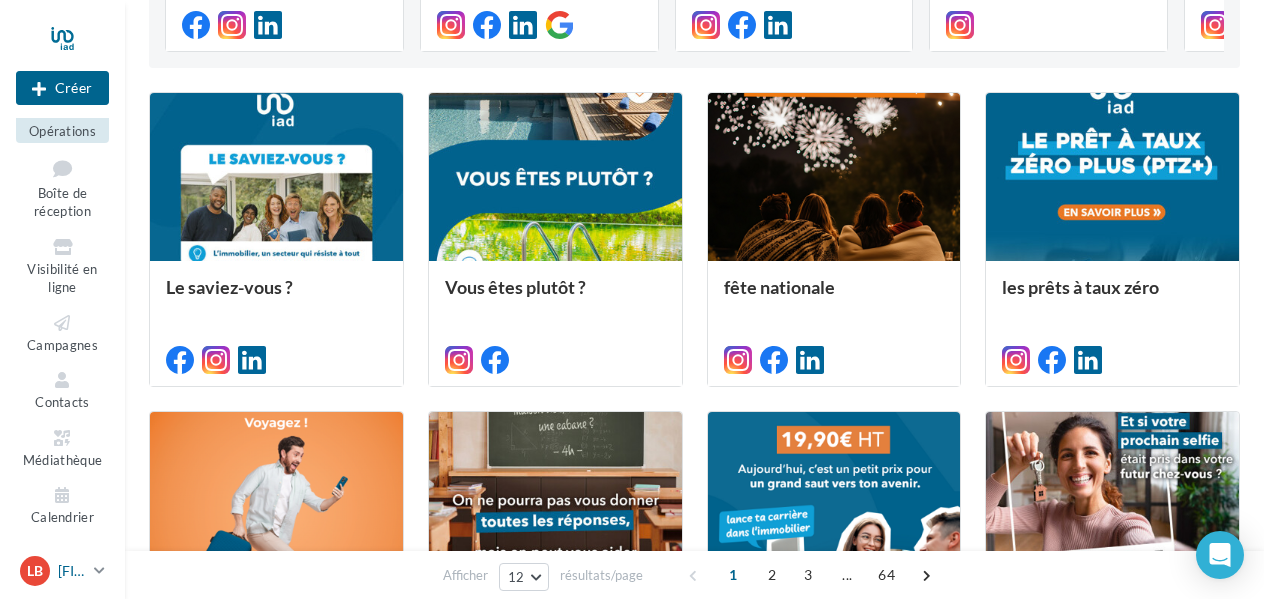 click at bounding box center [99, 570] 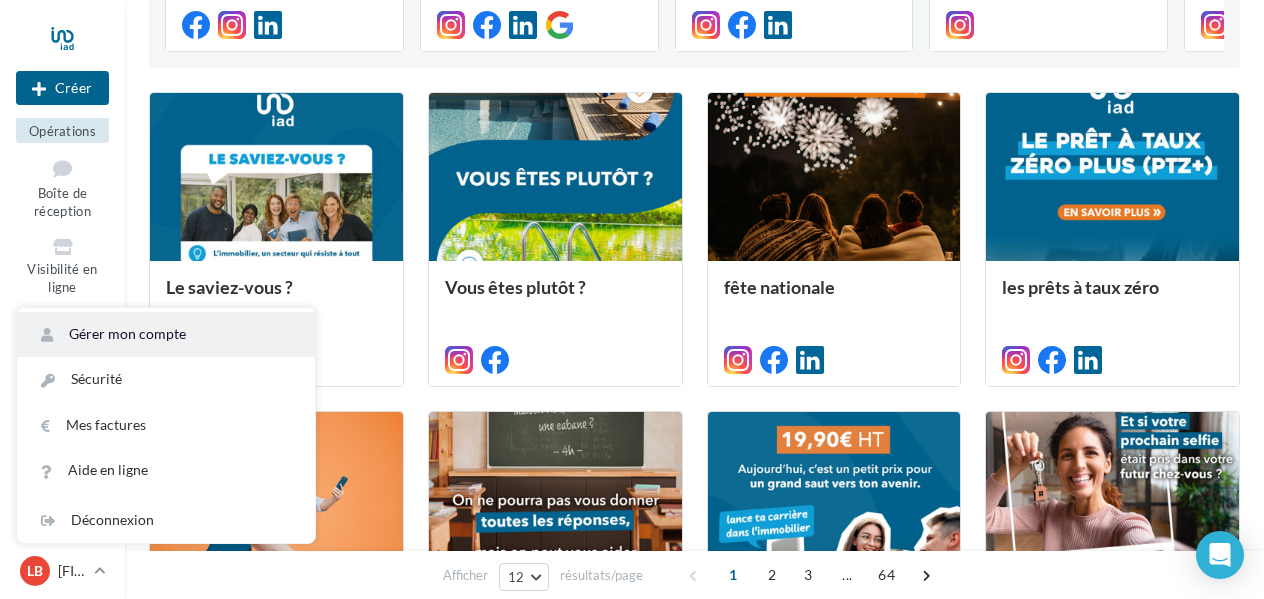 click on "Gérer mon compte" at bounding box center [166, 334] 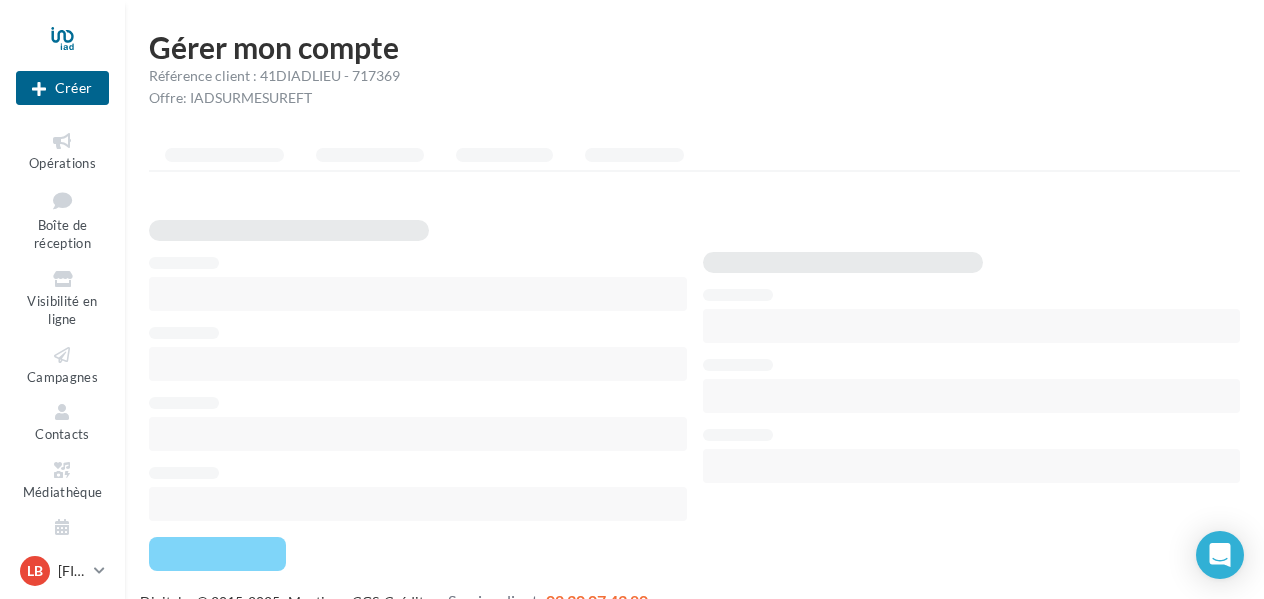 scroll, scrollTop: 0, scrollLeft: 0, axis: both 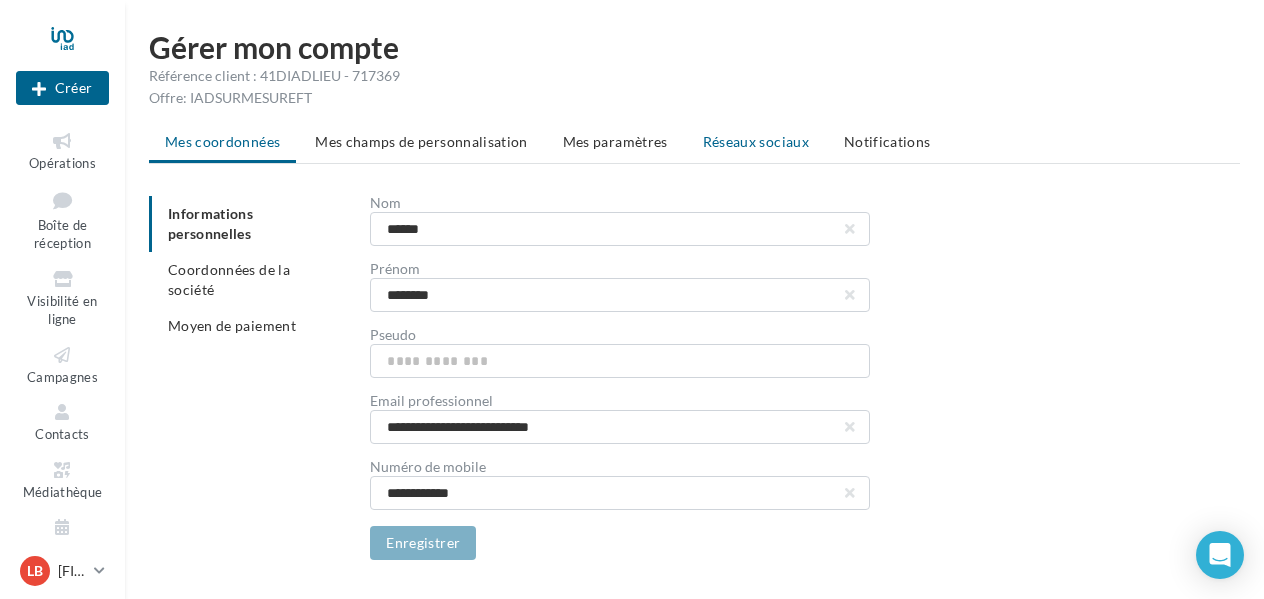 click on "Réseaux sociaux" at bounding box center (756, 141) 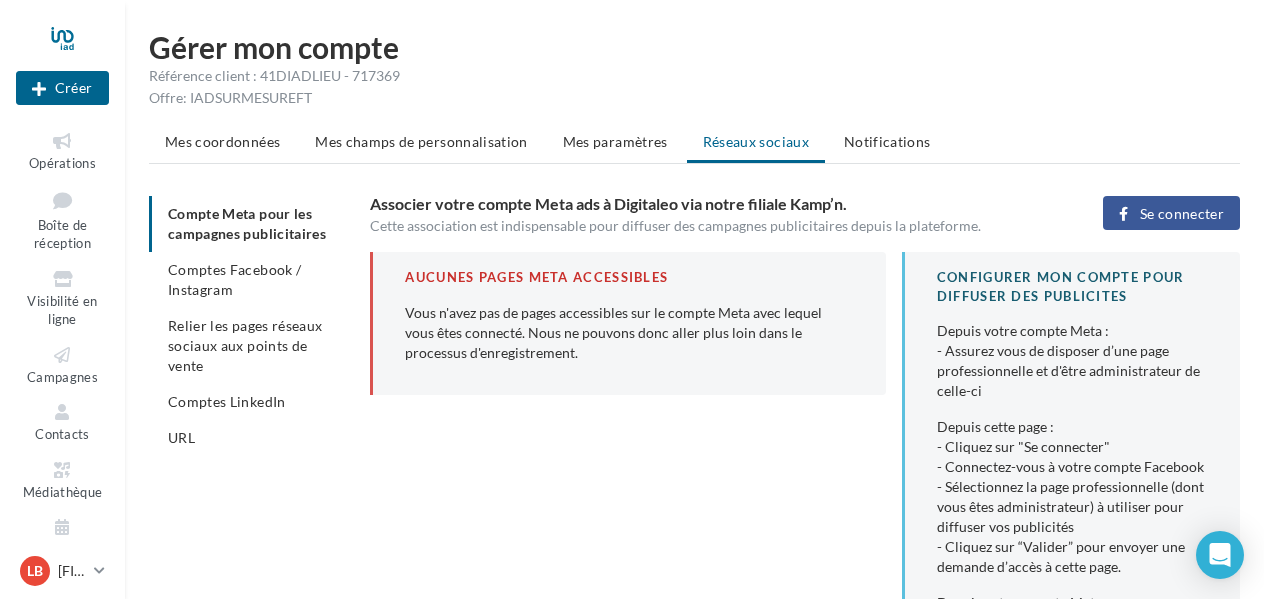click on "Se connecter" at bounding box center (1182, 214) 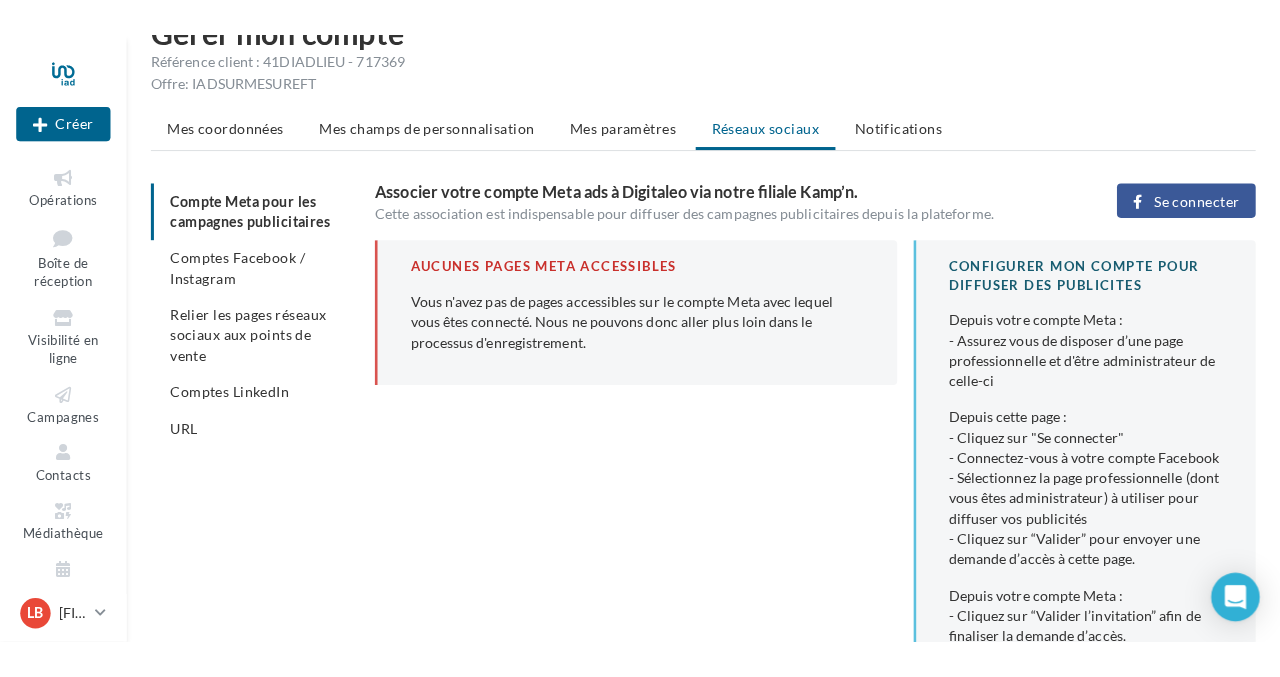 scroll, scrollTop: 64, scrollLeft: 0, axis: vertical 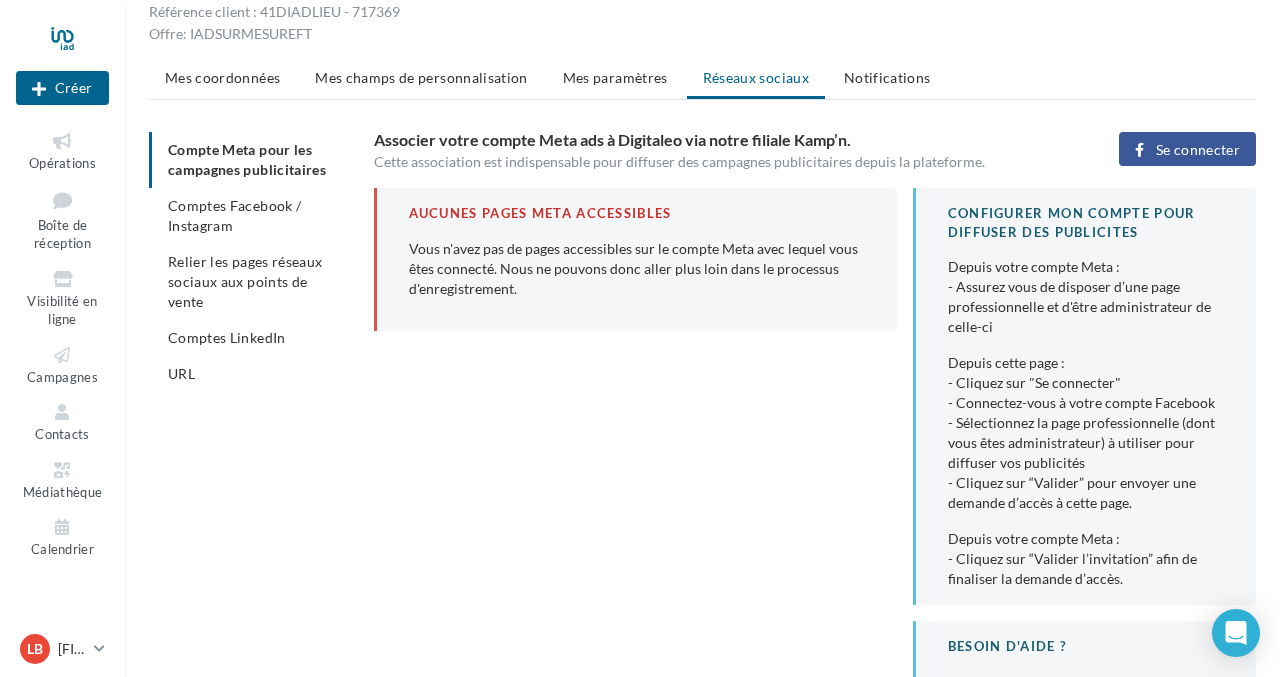 click on "Compte Meta pour les campagnes publicitaires
Comptes Facebook / Instagram
Relier les pages réseaux sociaux aux points de vente
Comptes LinkedIn
URL" at bounding box center [253, 262] 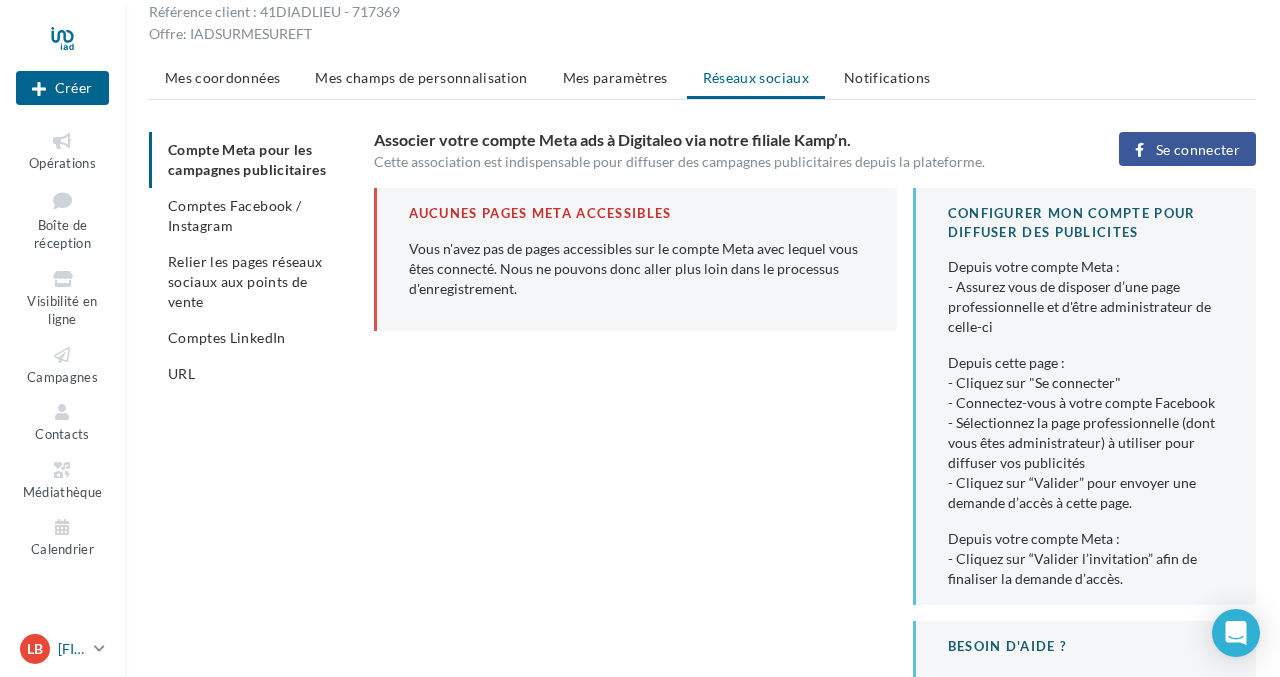 click on "[FIRST] [LAST]" at bounding box center (72, 649) 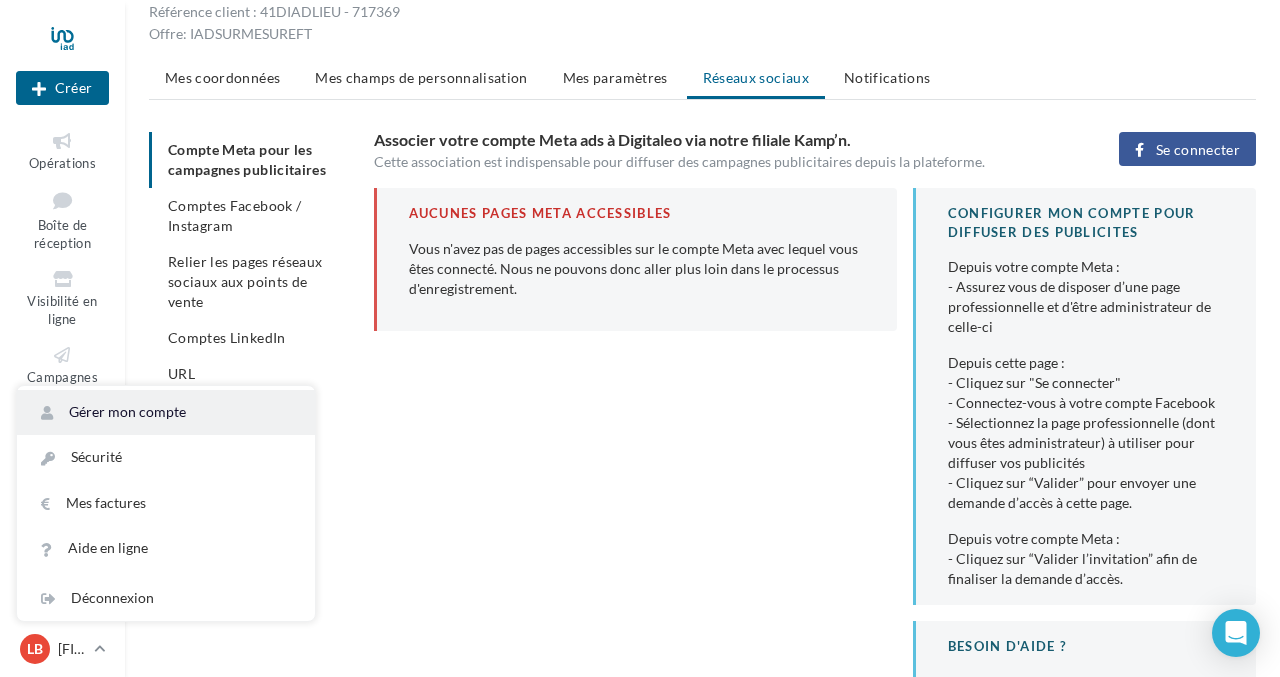 click on "Gérer mon compte" at bounding box center [166, 412] 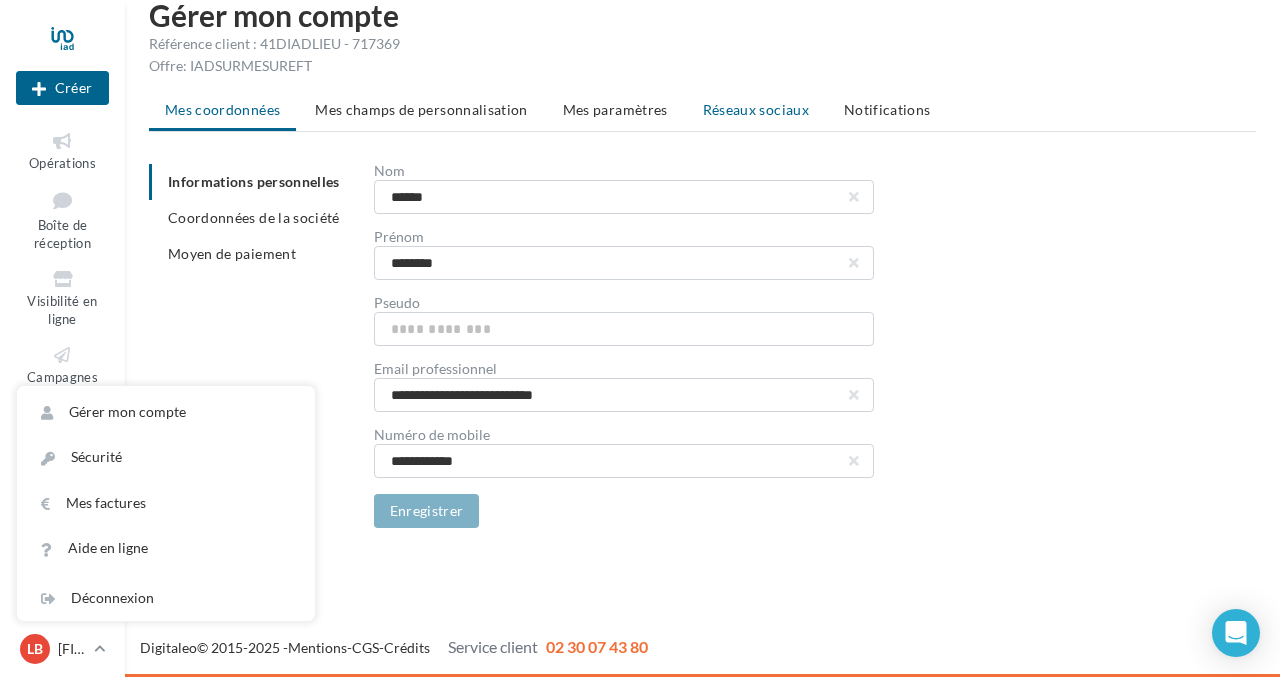 click on "Réseaux sociaux" at bounding box center [756, 109] 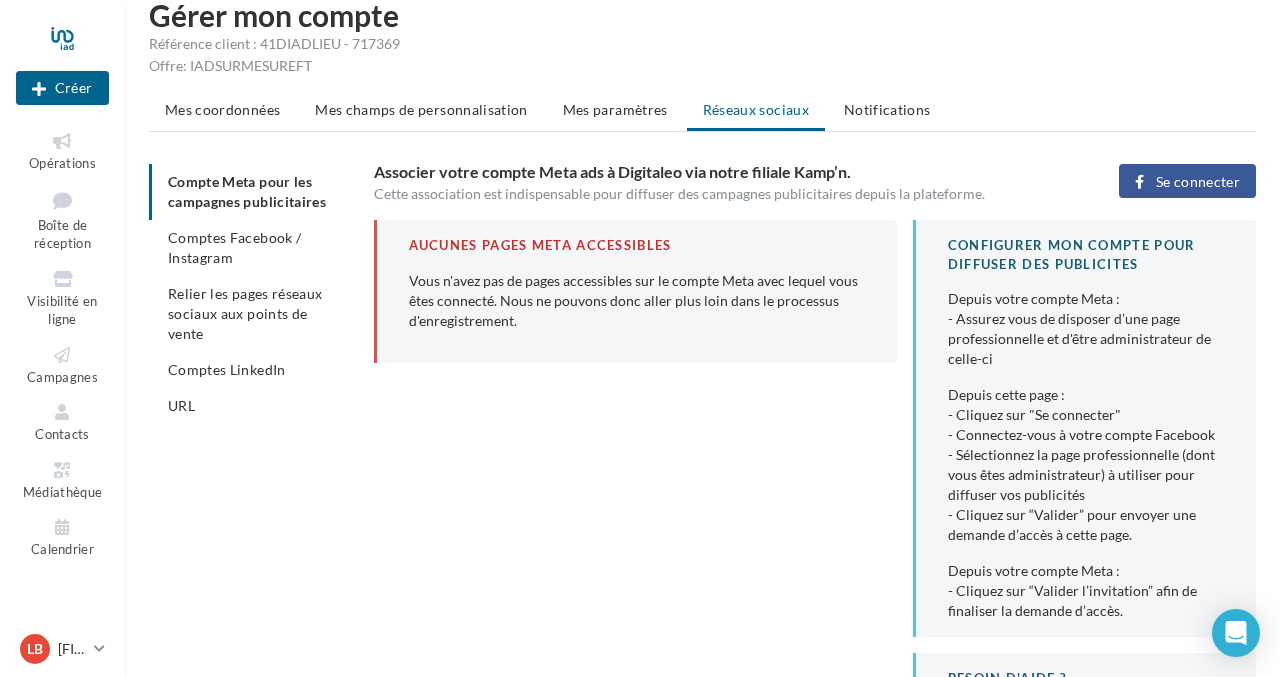 click on "Se connecter" at bounding box center [1198, 182] 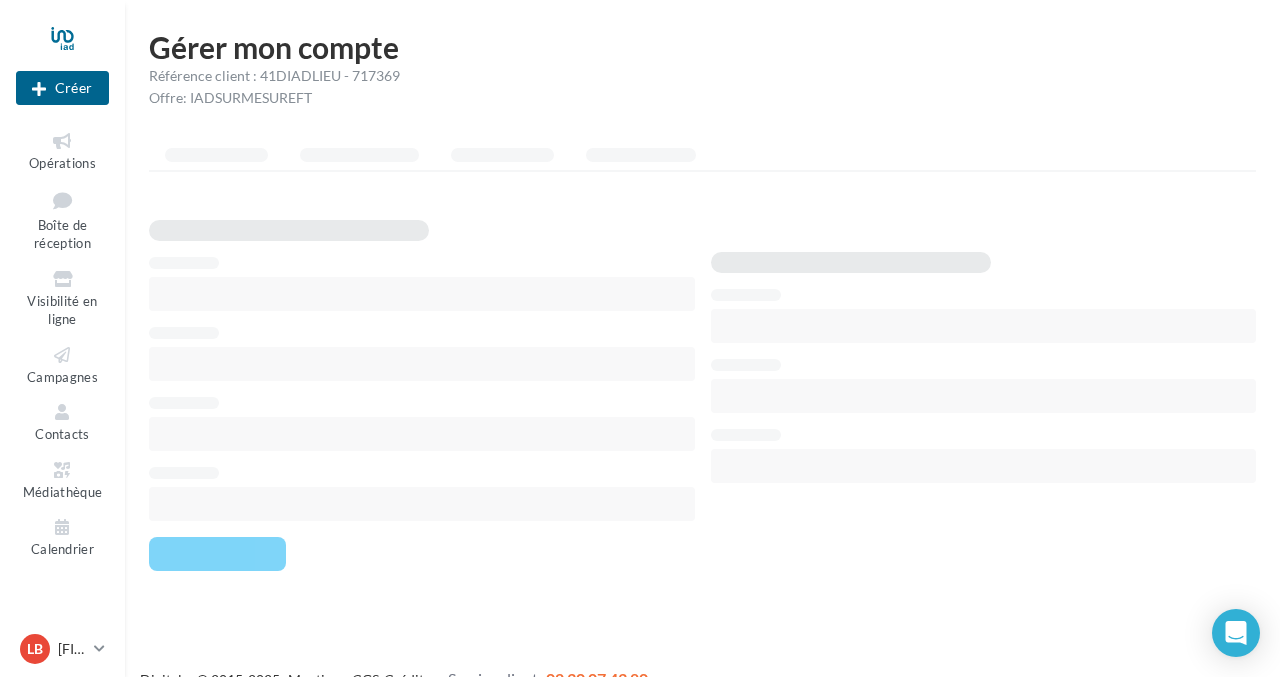 scroll, scrollTop: 0, scrollLeft: 0, axis: both 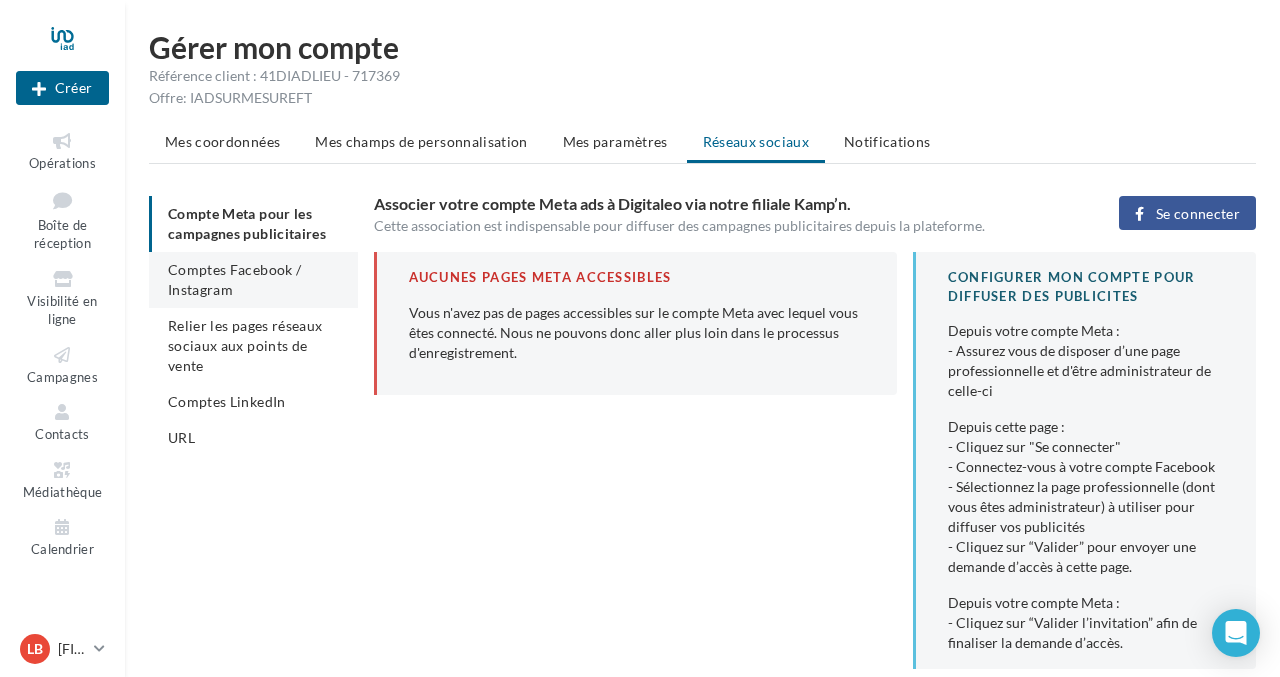click on "Comptes Facebook / Instagram" at bounding box center (234, 279) 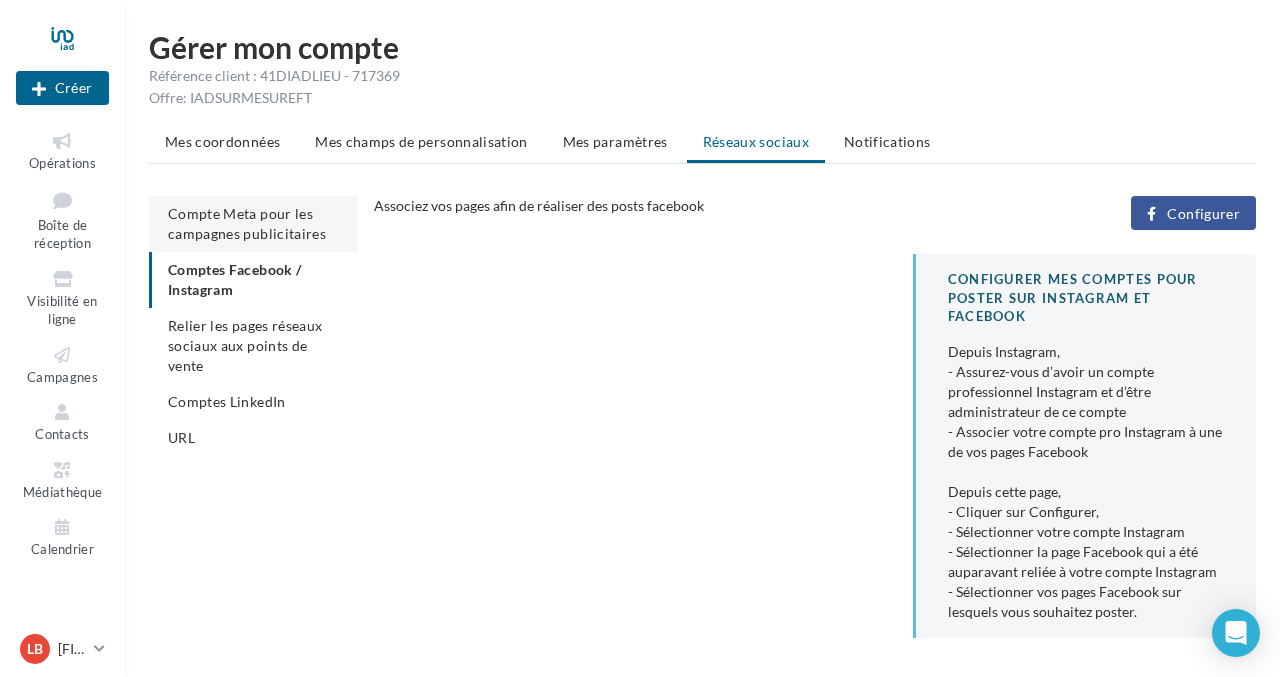 click on "Compte Meta pour les campagnes publicitaires" at bounding box center [247, 223] 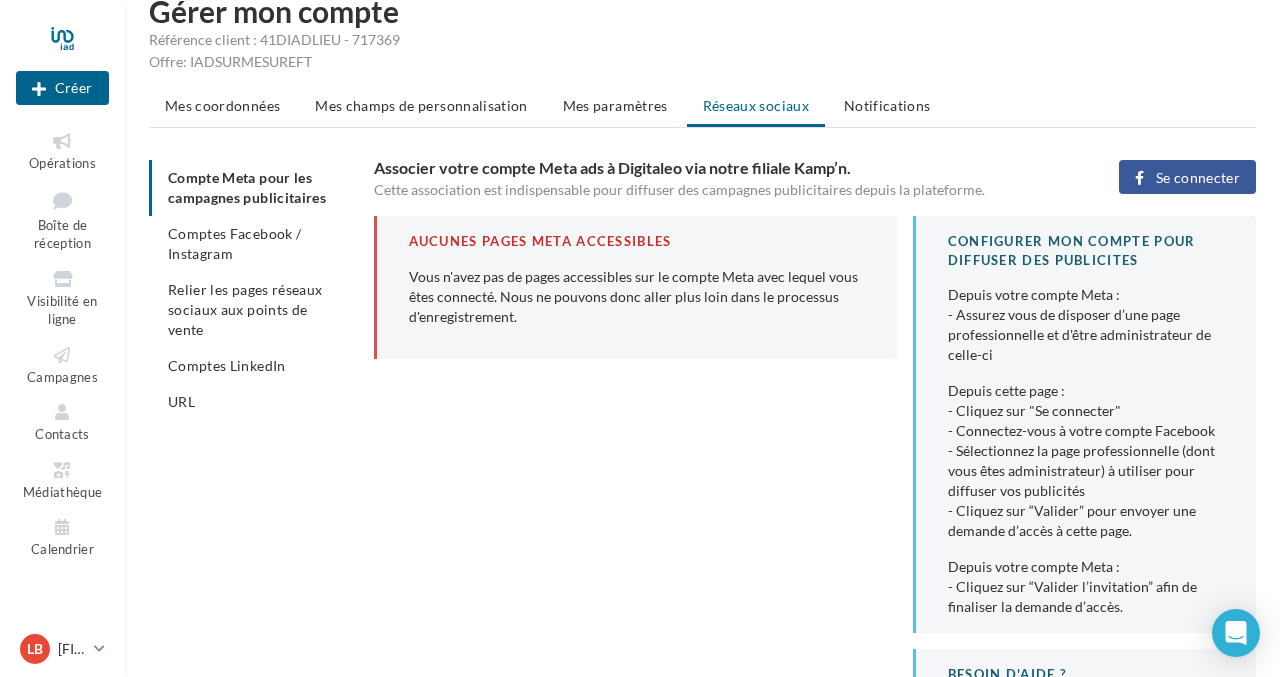 scroll, scrollTop: 32, scrollLeft: 0, axis: vertical 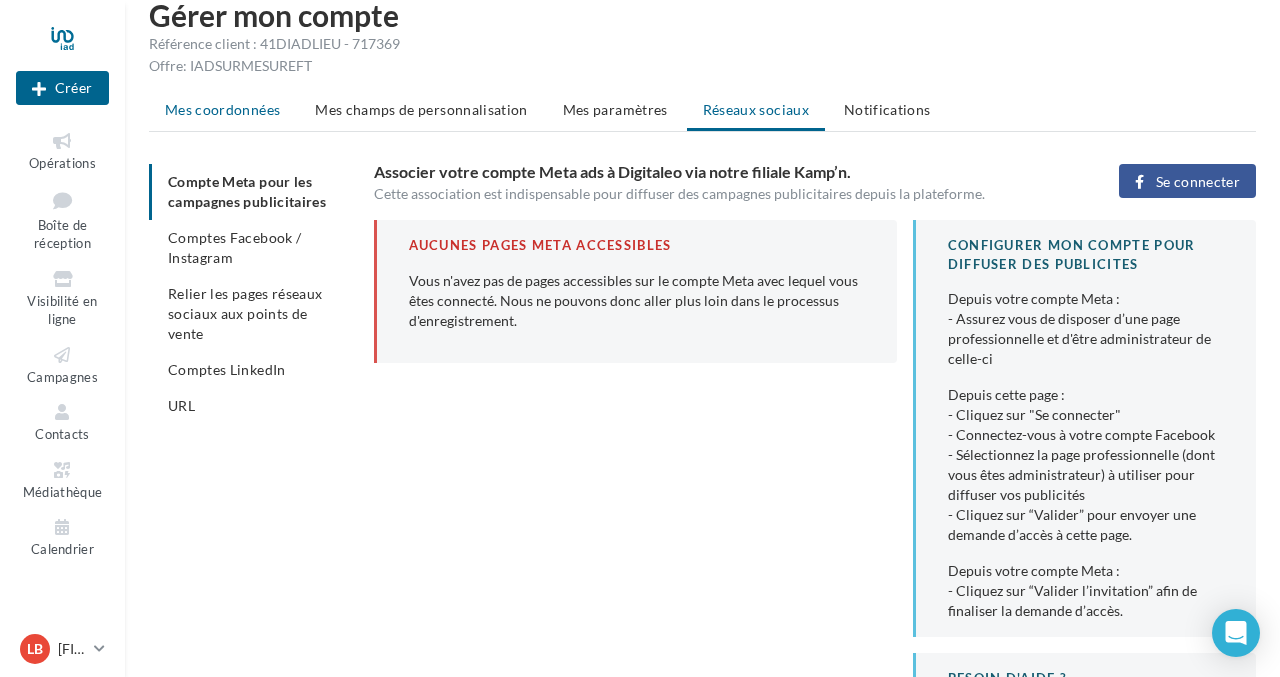 click on "Mes coordonnées" at bounding box center (222, 109) 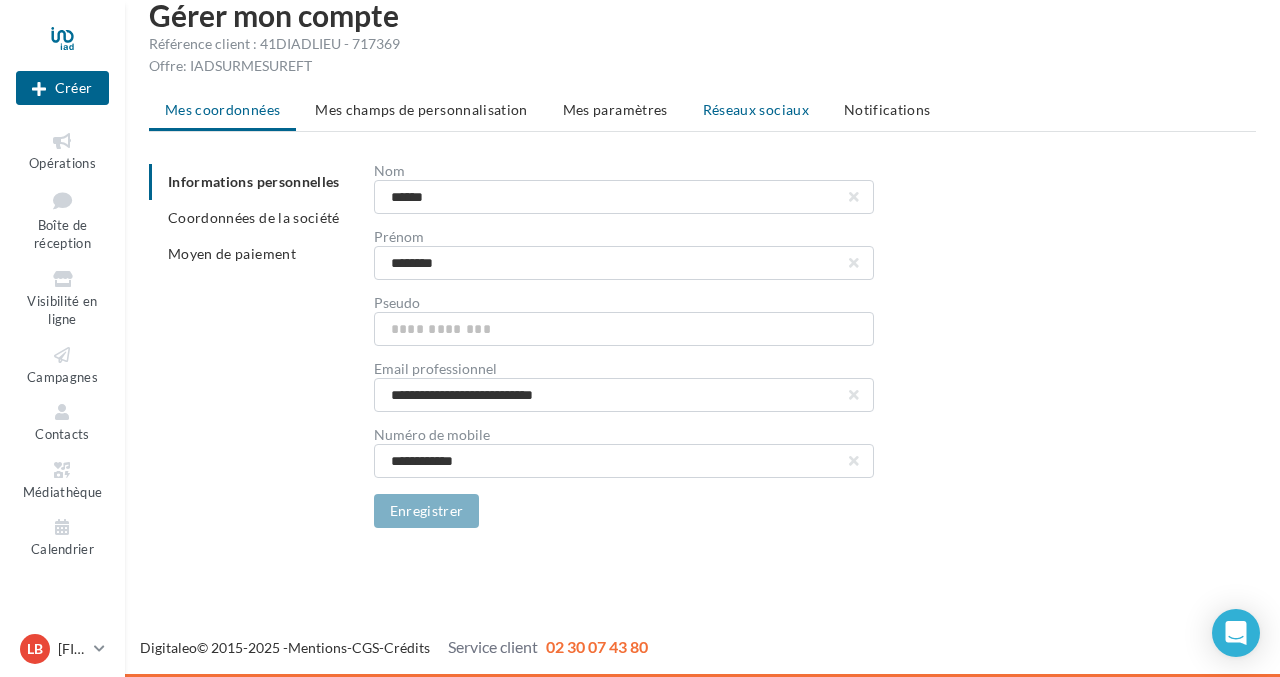 click on "Réseaux sociaux" at bounding box center (756, 110) 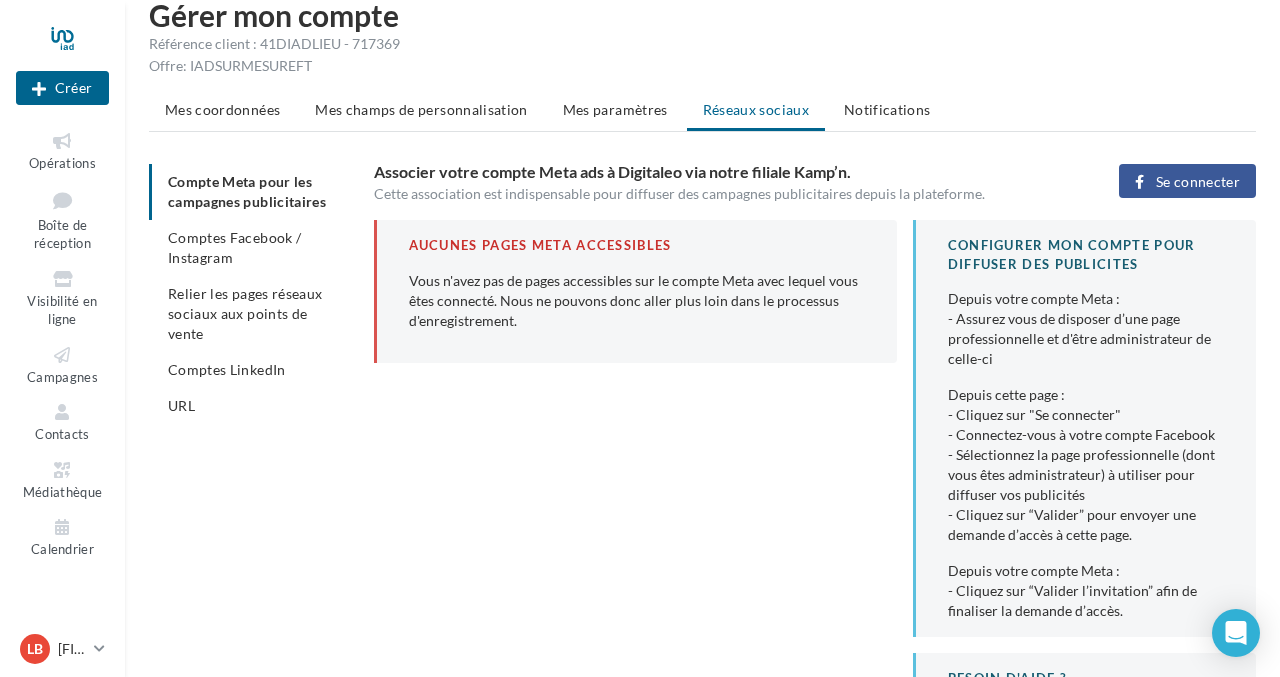 click on "Se connecter" at bounding box center [1198, 182] 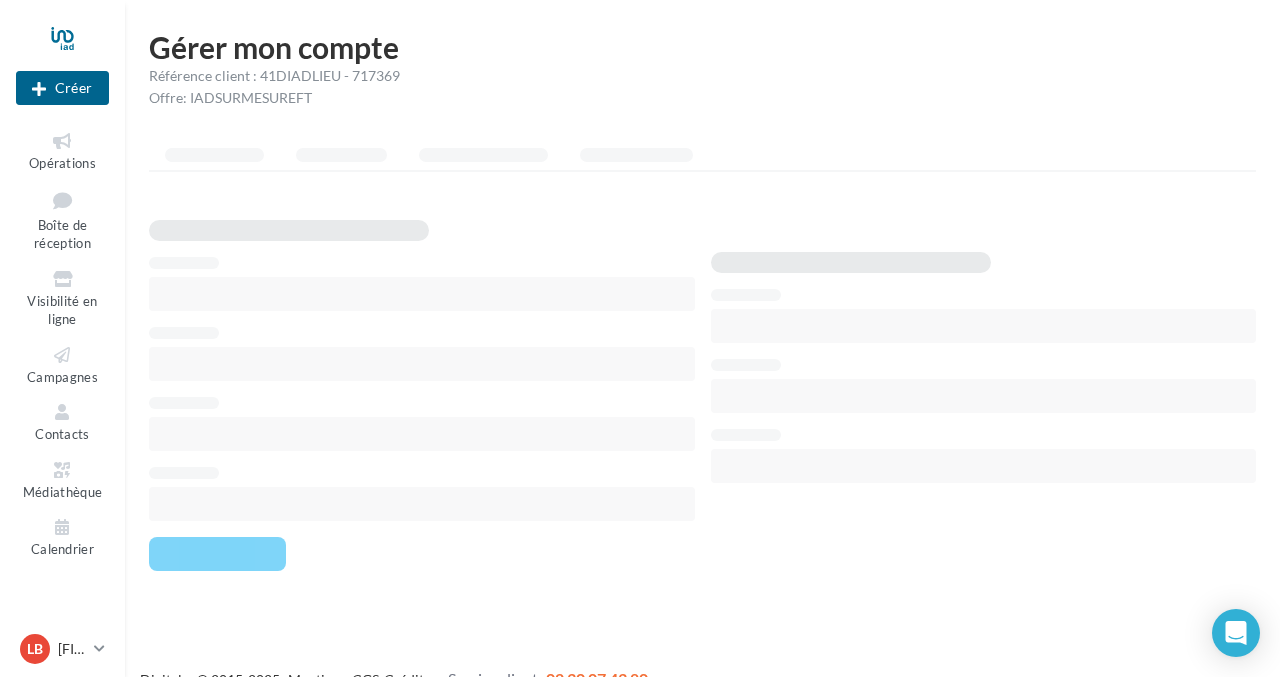 scroll, scrollTop: 0, scrollLeft: 0, axis: both 